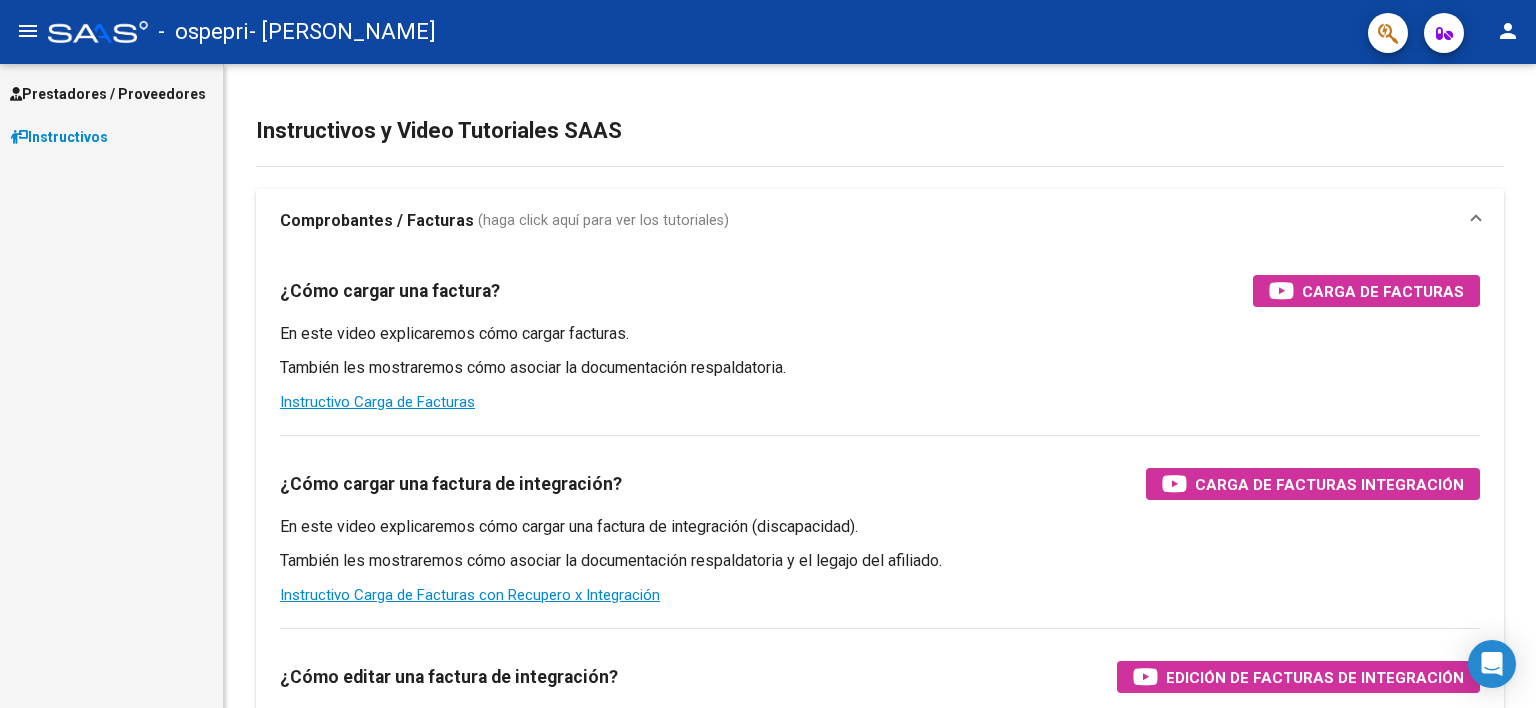 scroll, scrollTop: 0, scrollLeft: 0, axis: both 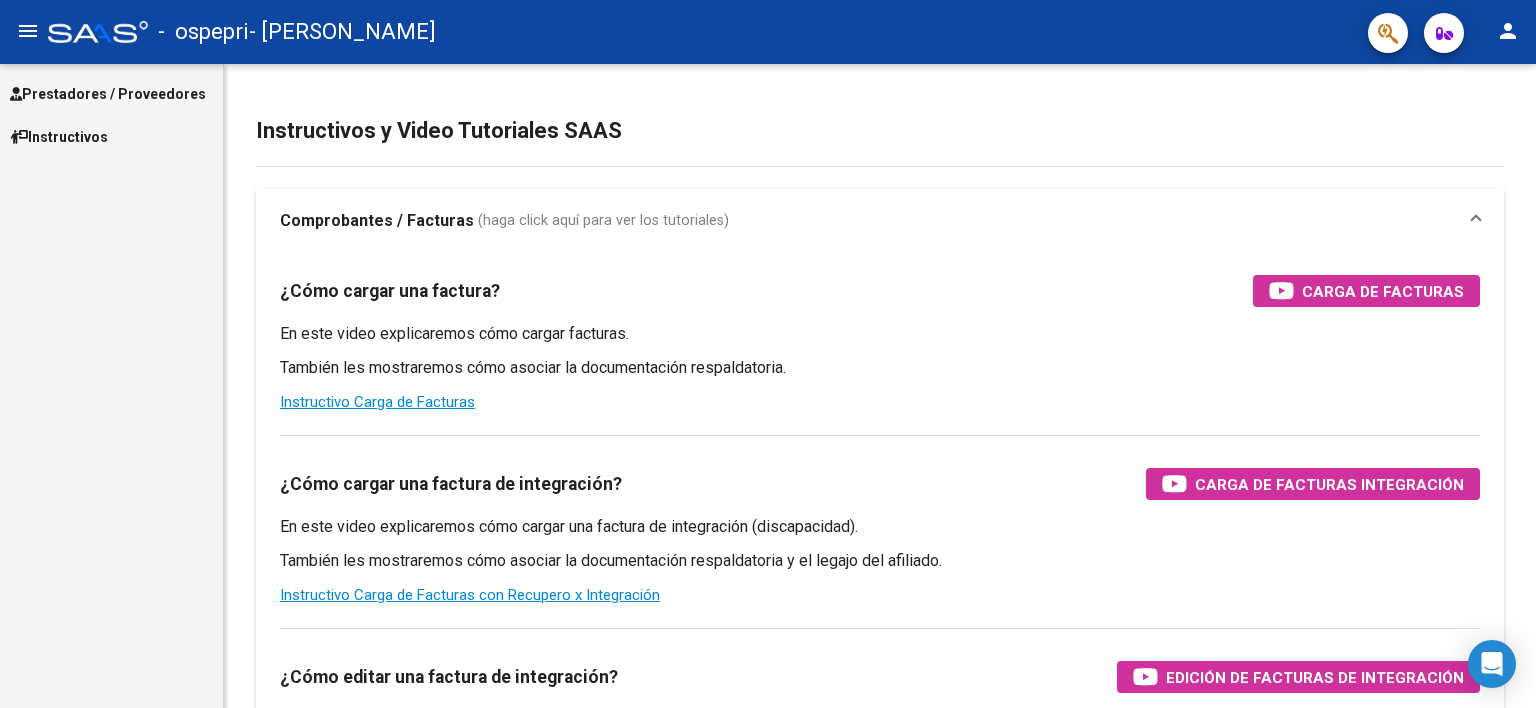 click on "Prestadores / Proveedores Facturas - Listado/Carga Facturas - Documentación Pagos x Transferencia Auditorías - Listado Auditorías - Comentarios Auditorías - Cambios Área Prestadores - Listado    Instructivos" at bounding box center (111, 386) 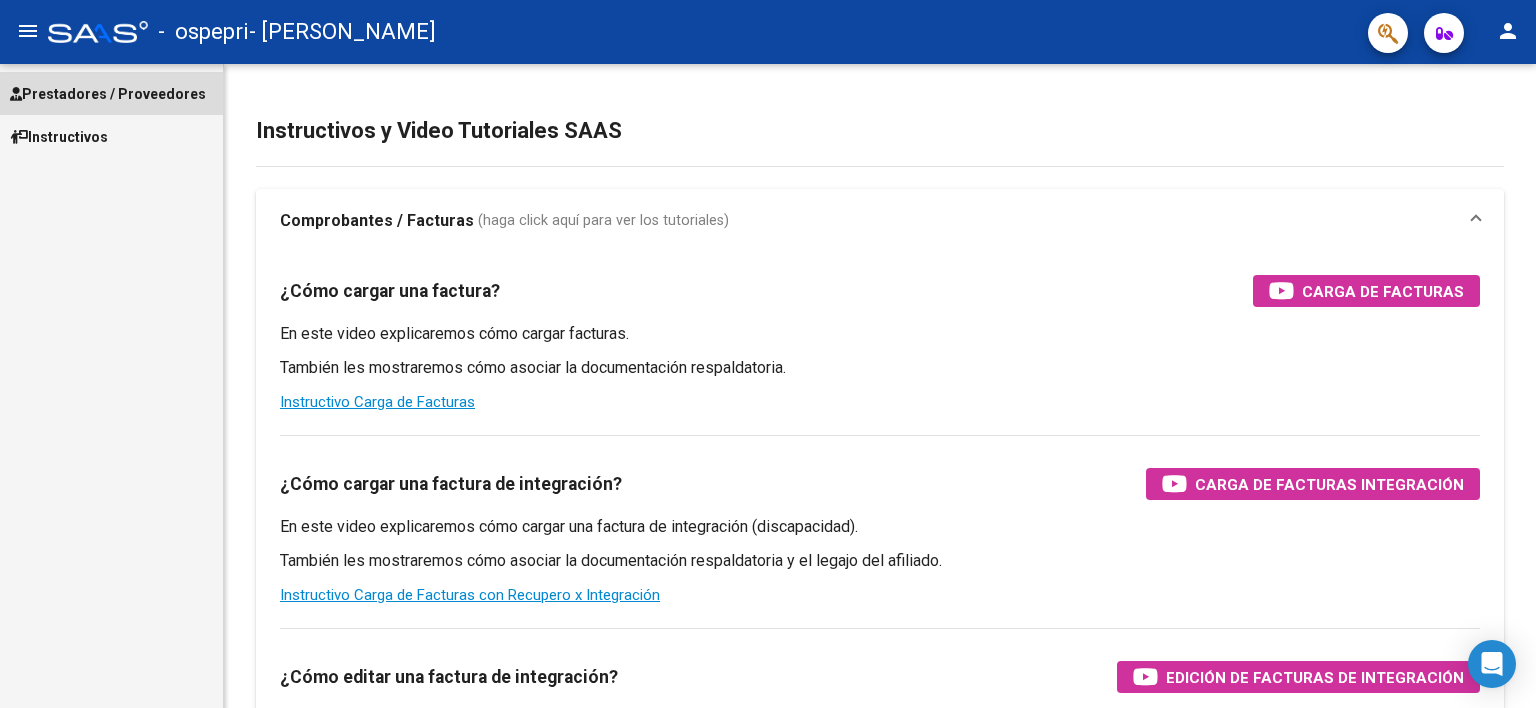 click on "Prestadores / Proveedores" at bounding box center (108, 94) 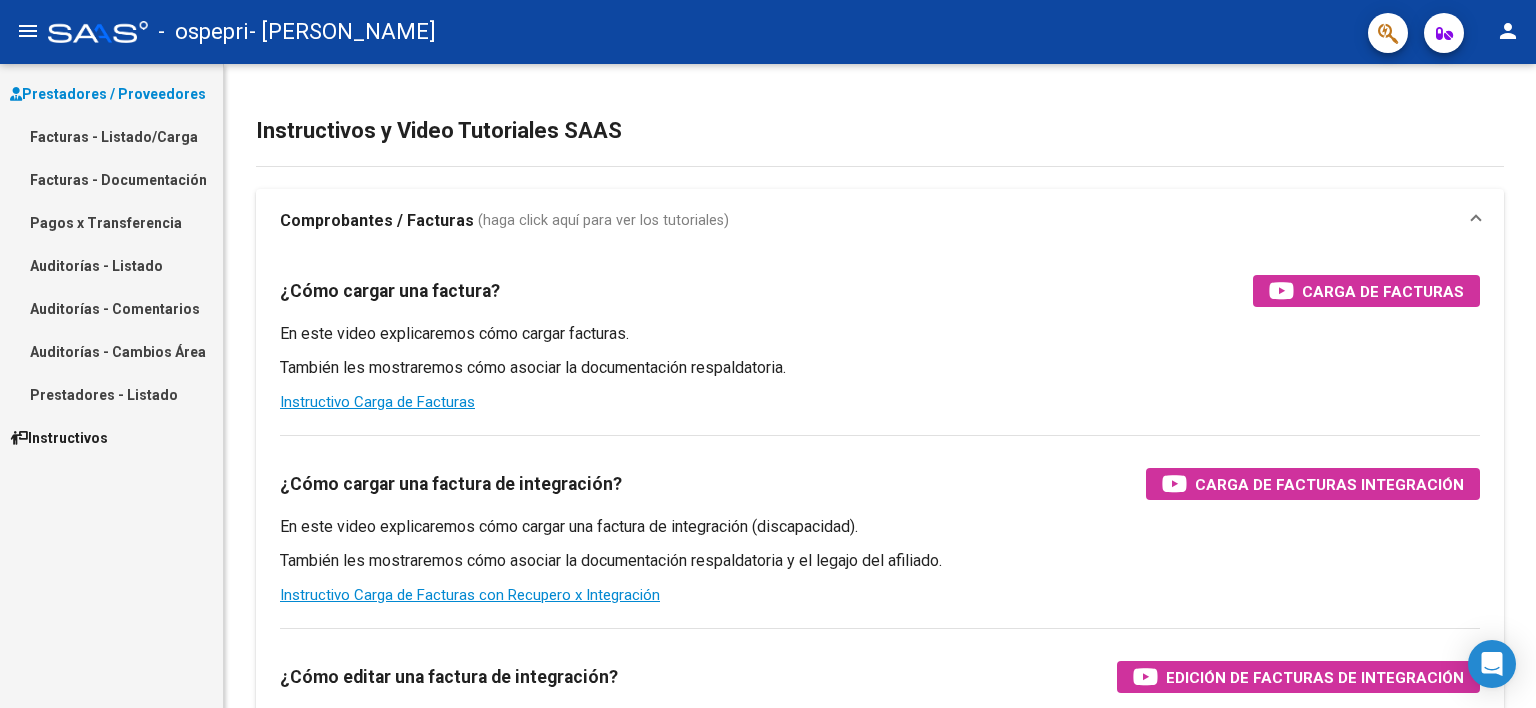 click on "Facturas - Listado/Carga" at bounding box center [111, 136] 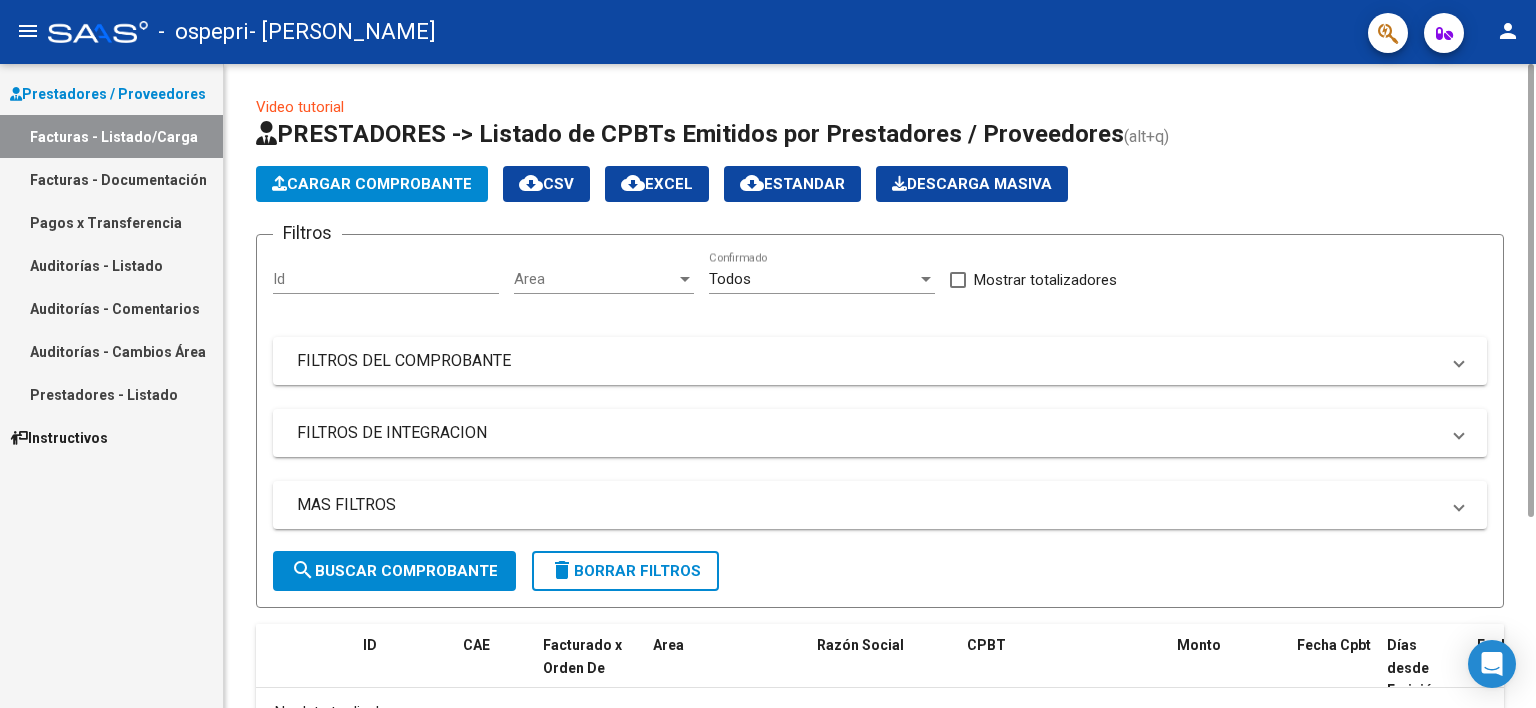 click on "Video tutorial   PRESTADORES -> Listado de CPBTs Emitidos por Prestadores / Proveedores (alt+q)   Cargar Comprobante
cloud_download  CSV  cloud_download  EXCEL  cloud_download  Estandar   Descarga Masiva
Filtros Id Area Area Todos  Confirmado   Mostrar totalizadores   FILTROS DEL COMPROBANTE  Comprobante Tipo Comprobante Tipo Start date – Fec. Comprobante Desde / Hasta Días Emisión Desde(cant. días) Días Emisión Hasta(cant. días) CUIT / Razón Social Pto. Venta Nro. Comprobante Código SSS CAE Válido CAE Válido Todos  Cargado Módulo Hosp. Todos  Tiene facturacion Apócrifa Hospital Refes  FILTROS DE INTEGRACION  Período De Prestación Campos del Archivo de Rendición Devuelto x SSS (dr_envio) Todos  Rendido x SSS (dr_envio) Tipo de Registro Tipo de Registro Período Presentación Período Presentación Campos del Legajo Asociado (preaprobación) Afiliado Legajo (cuil/nombre) Todos  Solo facturas preaprobadas  MAS FILTROS  Todos  Con Doc. Respaldatoria Todos  Con Trazabilidad Todos  Auditoría" 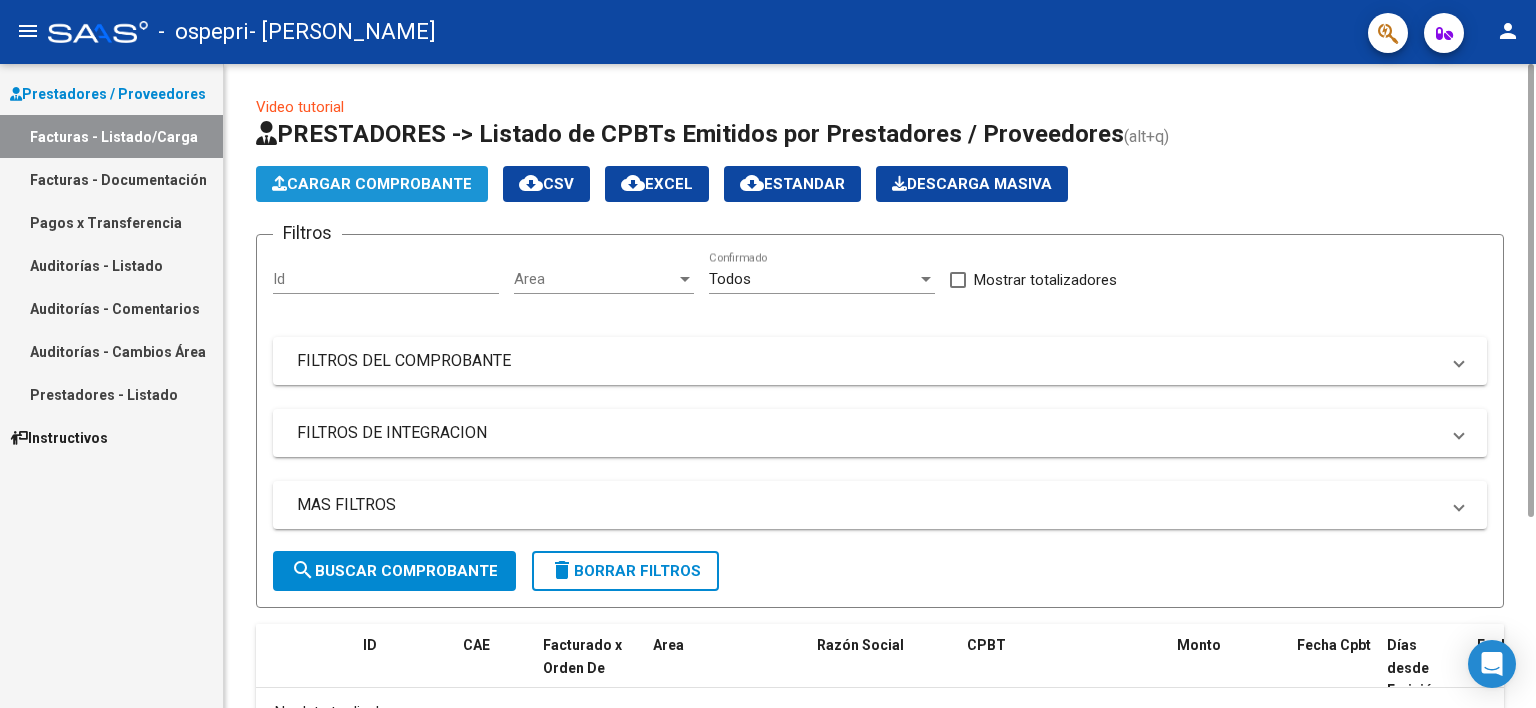 click on "Cargar Comprobante" 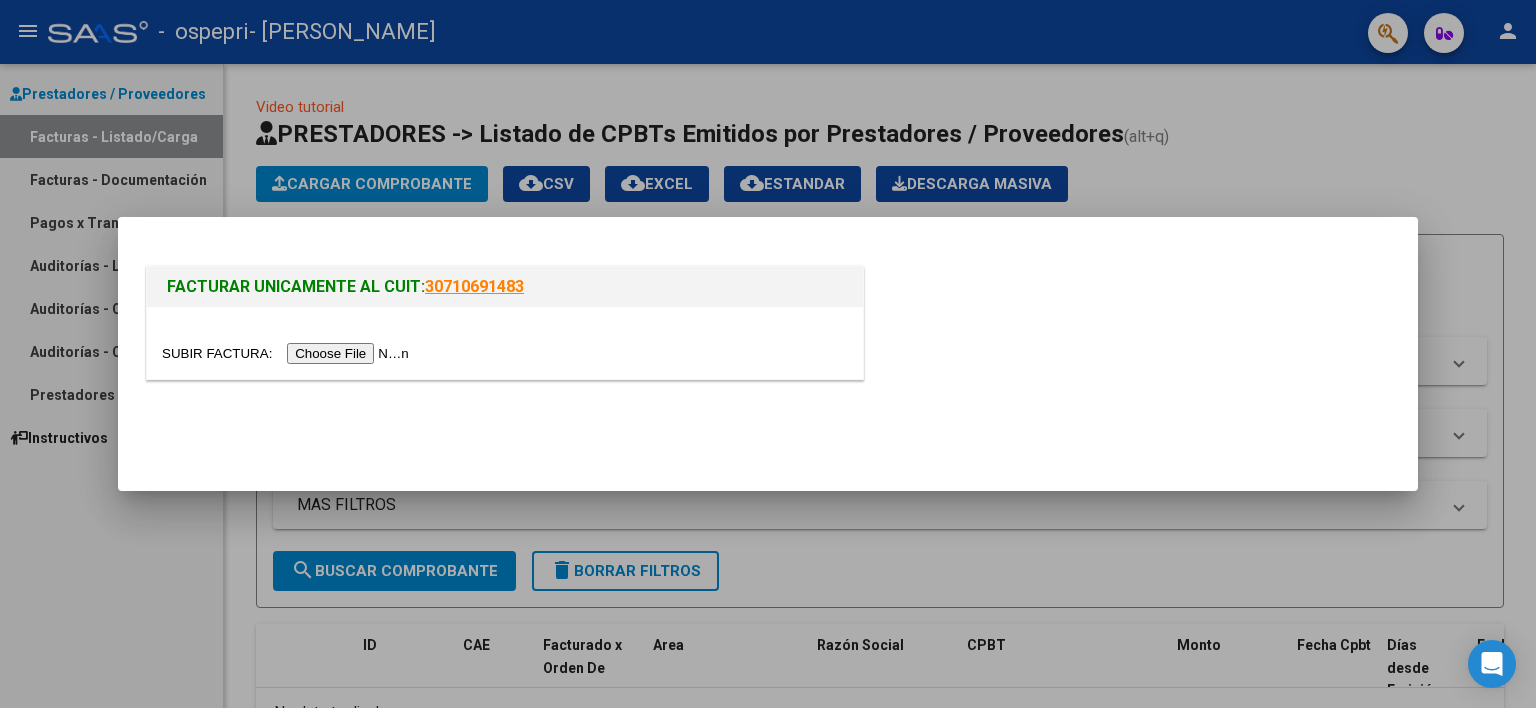 click at bounding box center (288, 353) 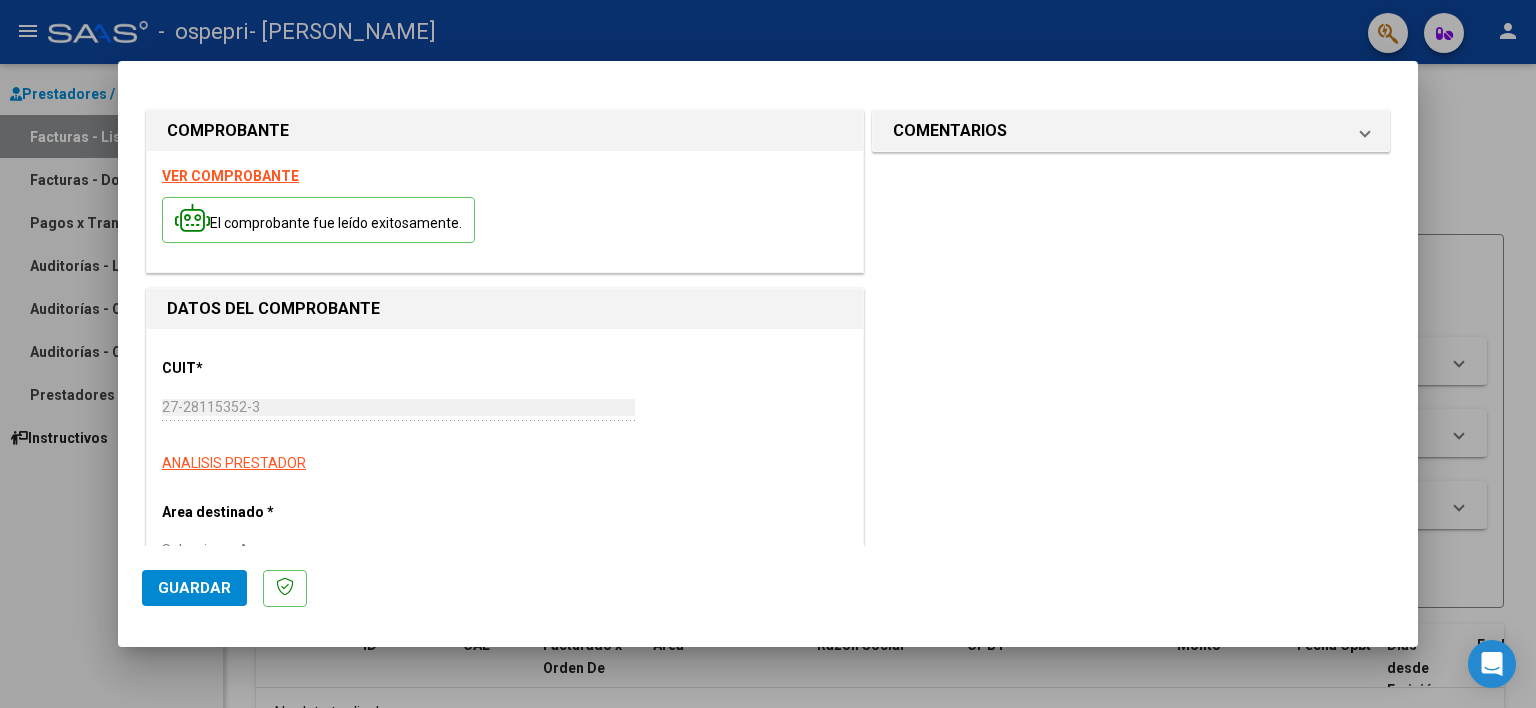 click on "Guardar" 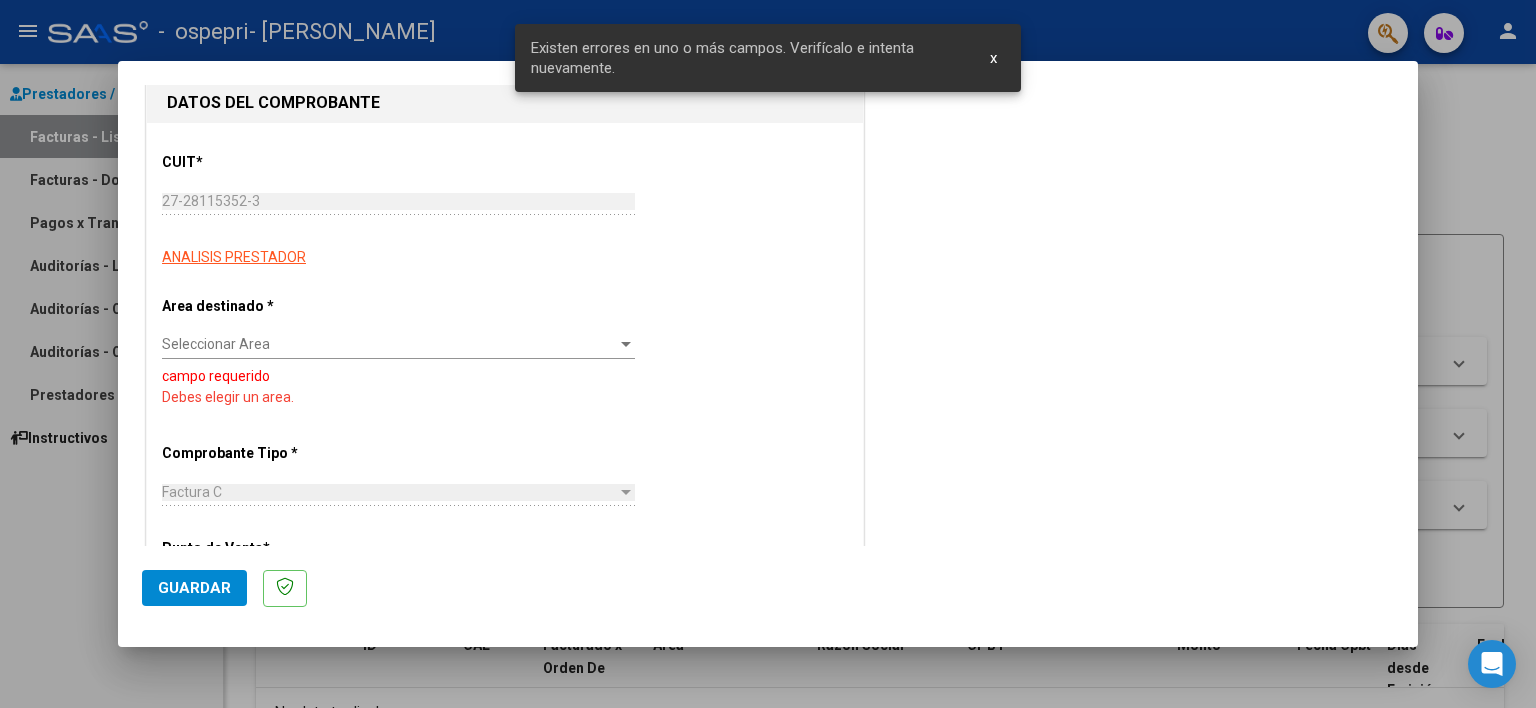 scroll, scrollTop: 207, scrollLeft: 0, axis: vertical 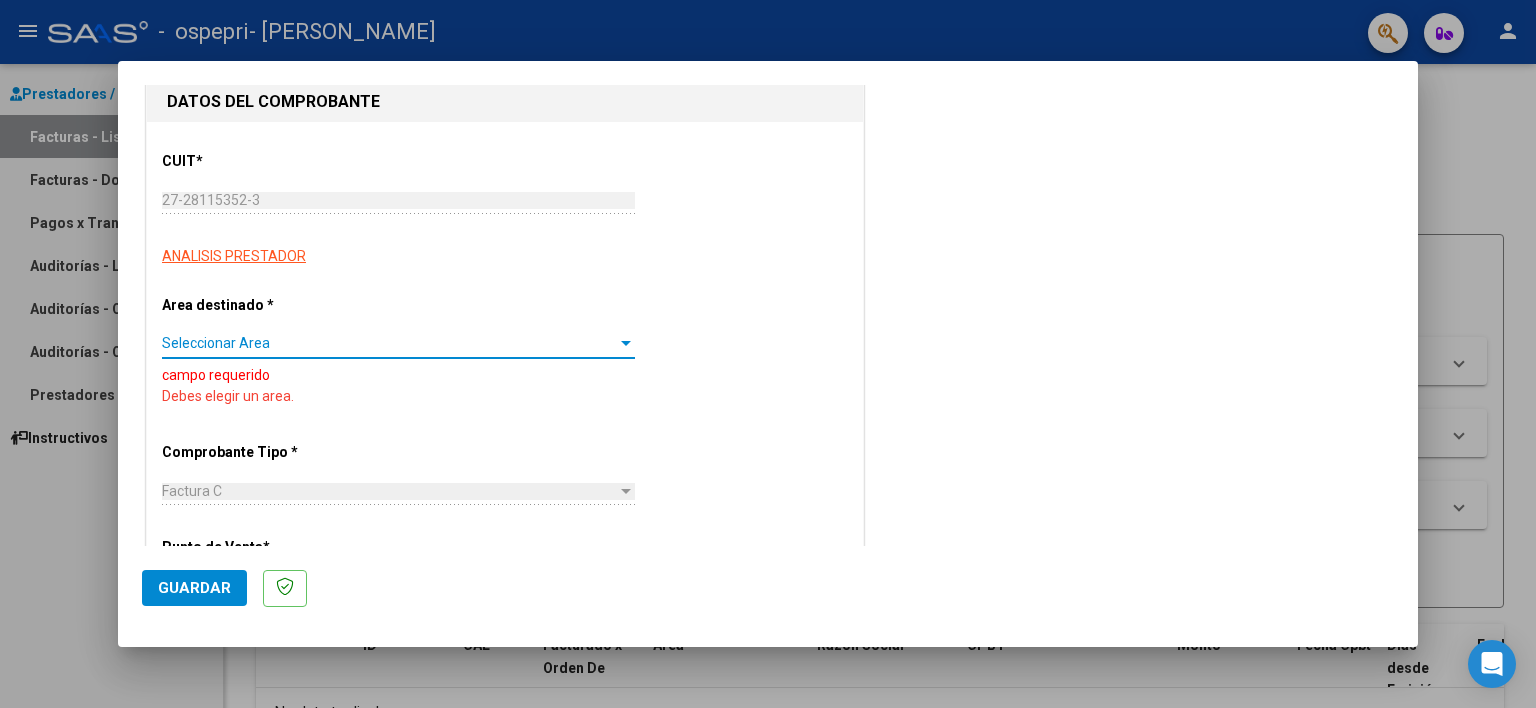 click at bounding box center [626, 344] 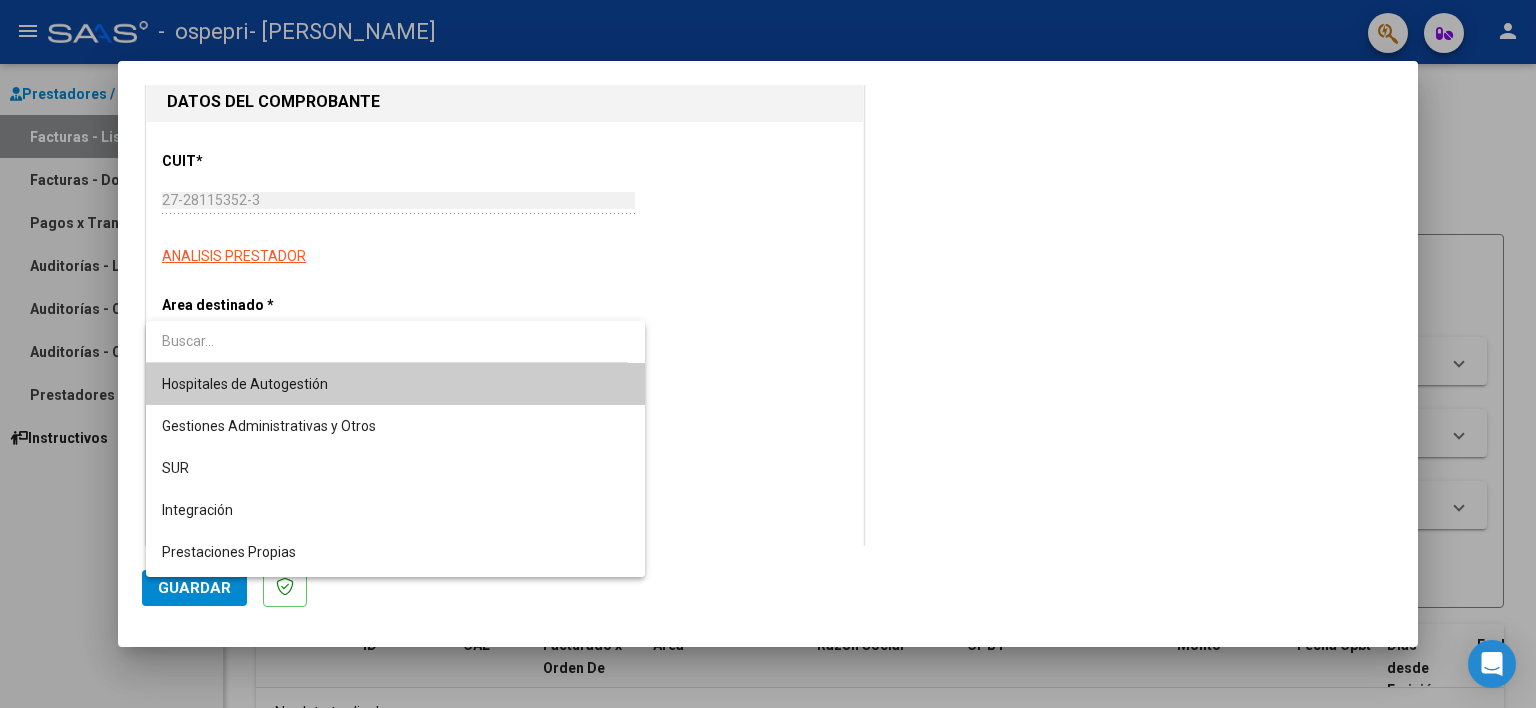 click at bounding box center [387, 341] 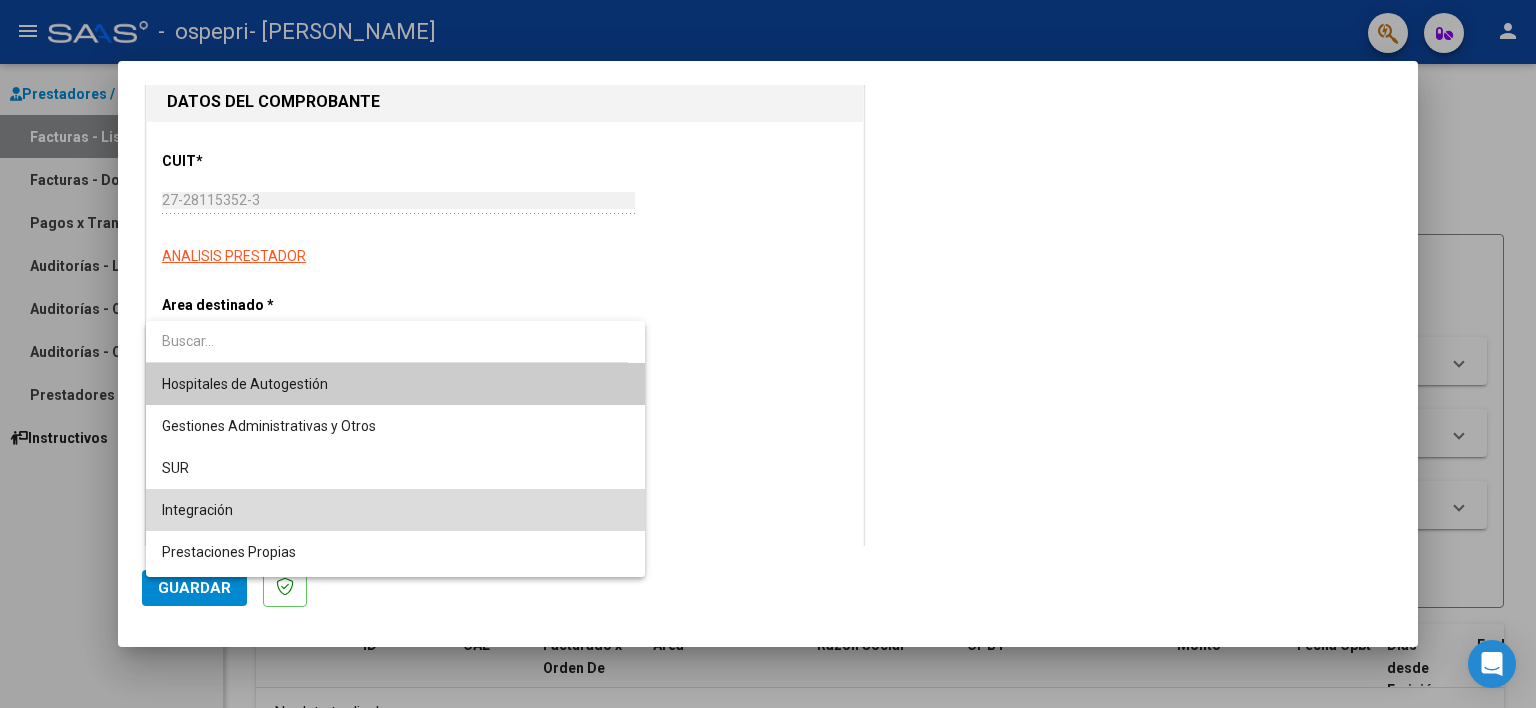 click on "Integración" at bounding box center [395, 510] 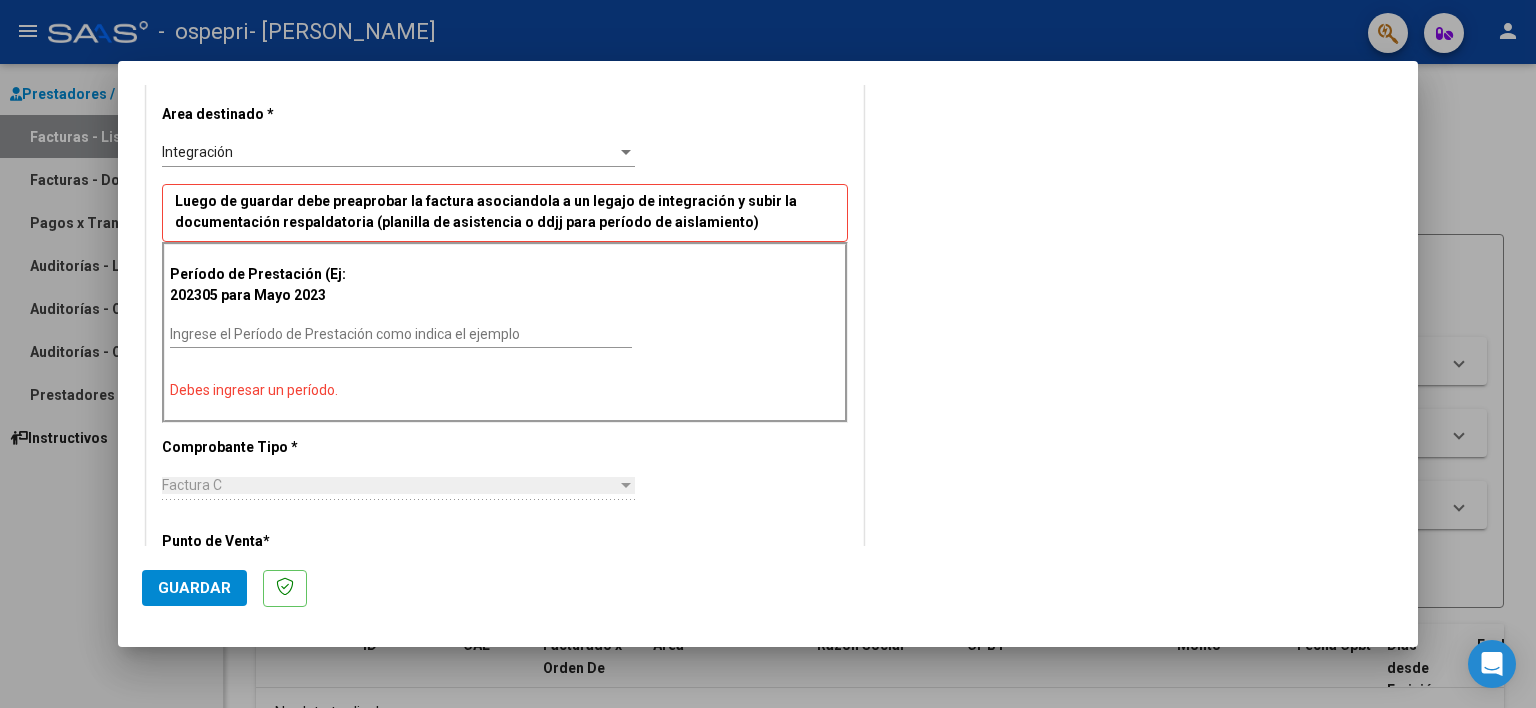 scroll, scrollTop: 409, scrollLeft: 0, axis: vertical 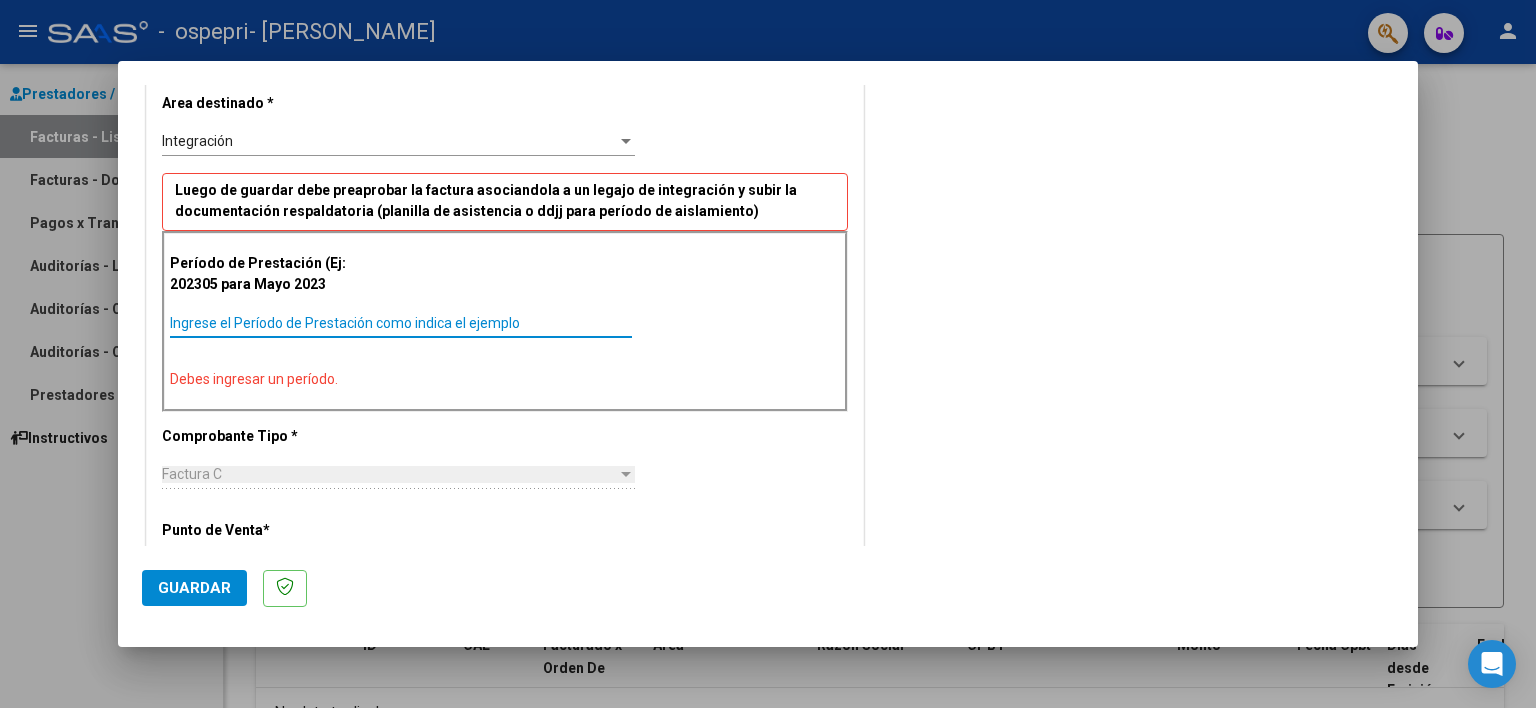 click on "Ingrese el Período de Prestación como indica el ejemplo" at bounding box center (401, 323) 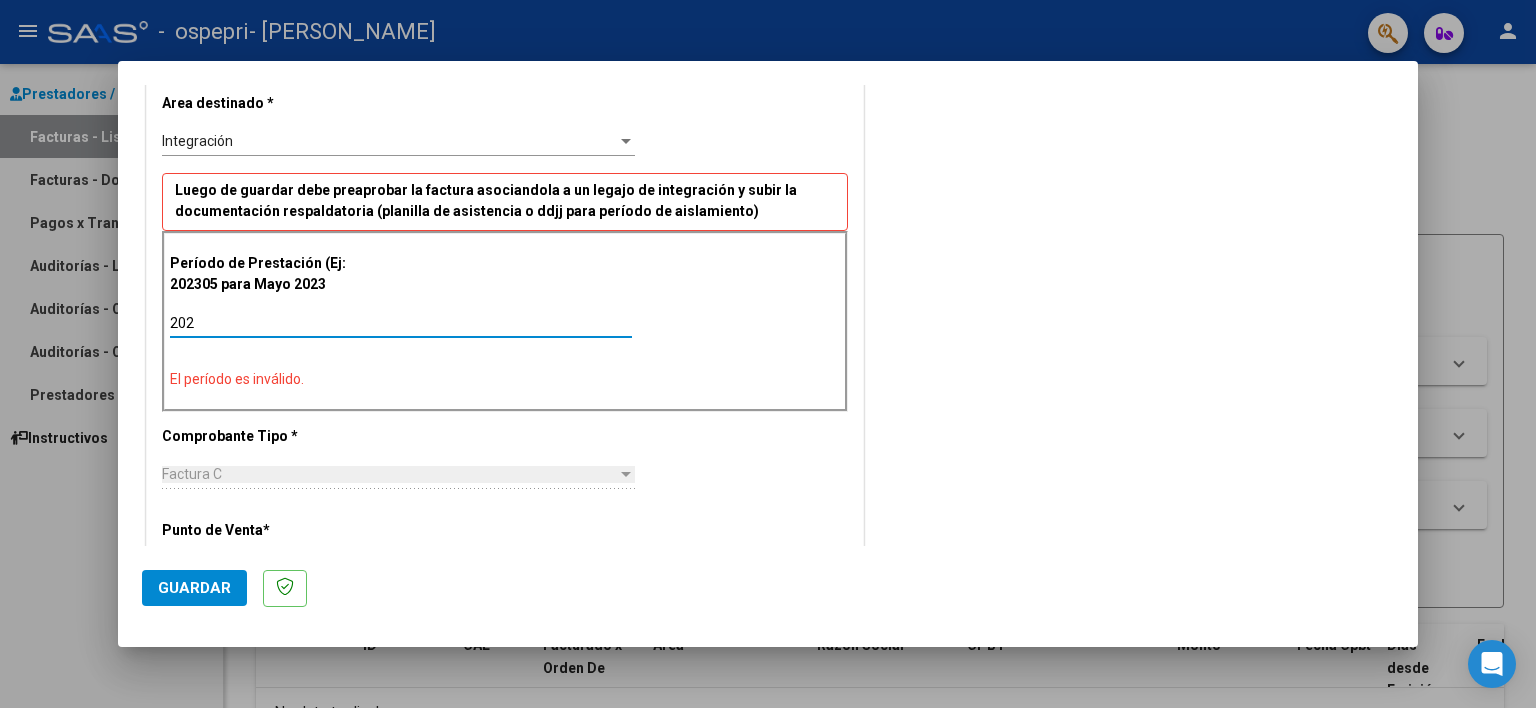type on "2025" 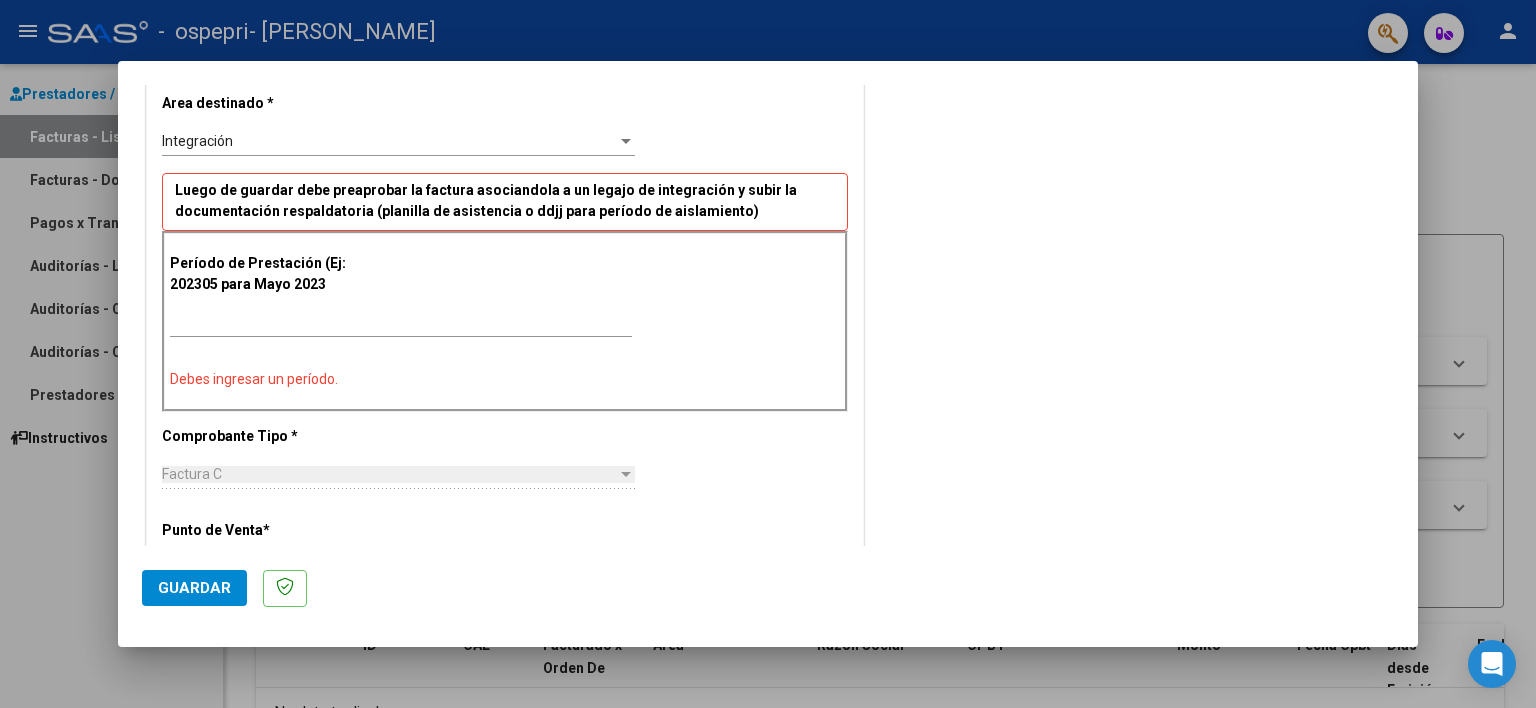 click on "CUIT  *   27-28115352-3 Ingresar CUIT  ANALISIS PRESTADOR  Area destinado * Integración Seleccionar Area Luego de guardar debe preaprobar la factura asociandola a un legajo de integración y subir la documentación respaldatoria (planilla de asistencia o ddjj para período de aislamiento)  Período de Prestación (Ej: 202305 para [DATE]    Ingrese el Período de Prestación como indica el ejemplo   Debes ingresar un período.   Comprobante Tipo * Factura C Seleccionar Tipo Punto de Venta  *   2 Ingresar el Nro.  Número  *   391 Ingresar el Nro.  Monto  *   $ 43.700,48 Ingresar el [GEOGRAPHIC_DATA].  *   [DATE] Ingresar la fecha  CAE / CAEA (no ingrese CAI)    75273498499586 Ingresar el CAE o CAEA (no ingrese CAI)  Fecha de Vencimiento    Ingresar la fecha  Ref. Externa    Ingresar la ref.  N° Liquidación    Ingresar el N° Liquidación" at bounding box center (505, 631) 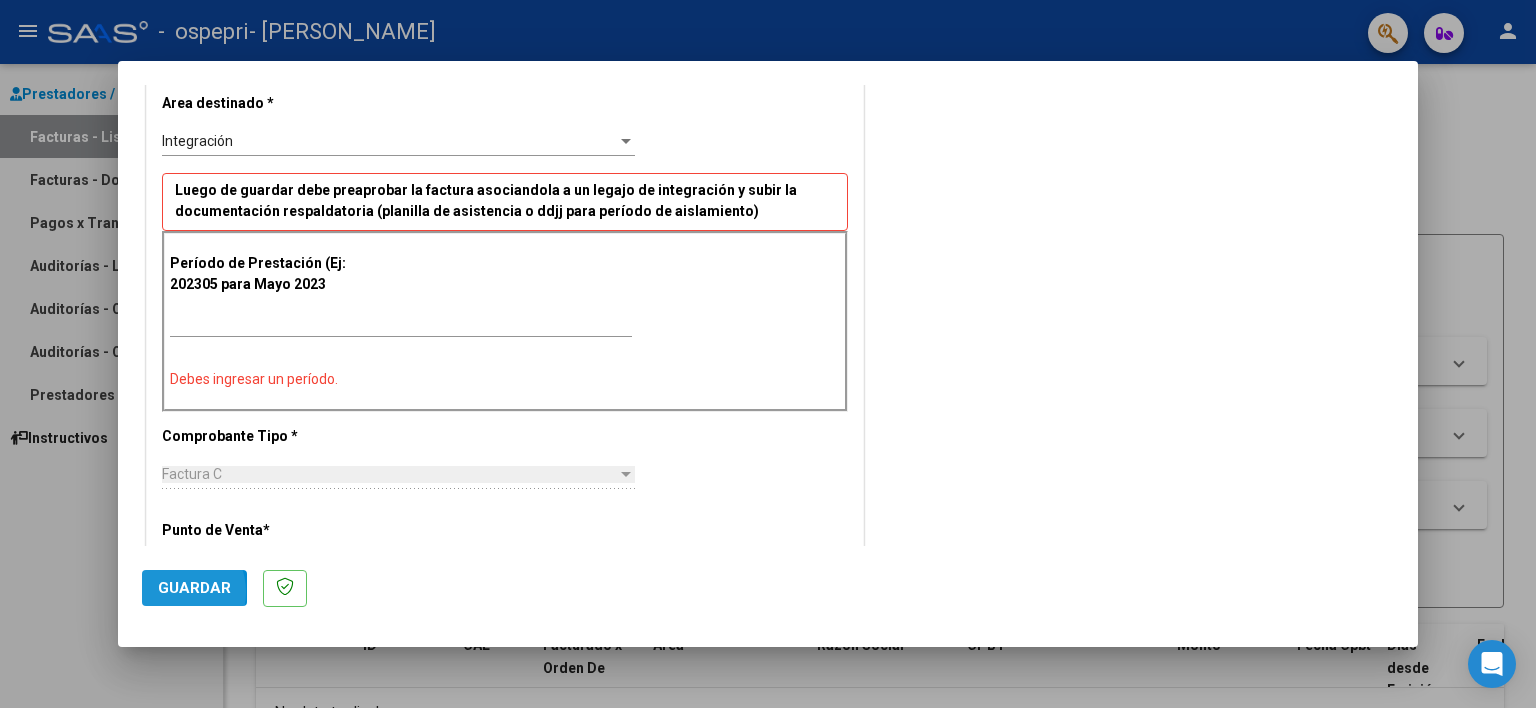 click on "Guardar" 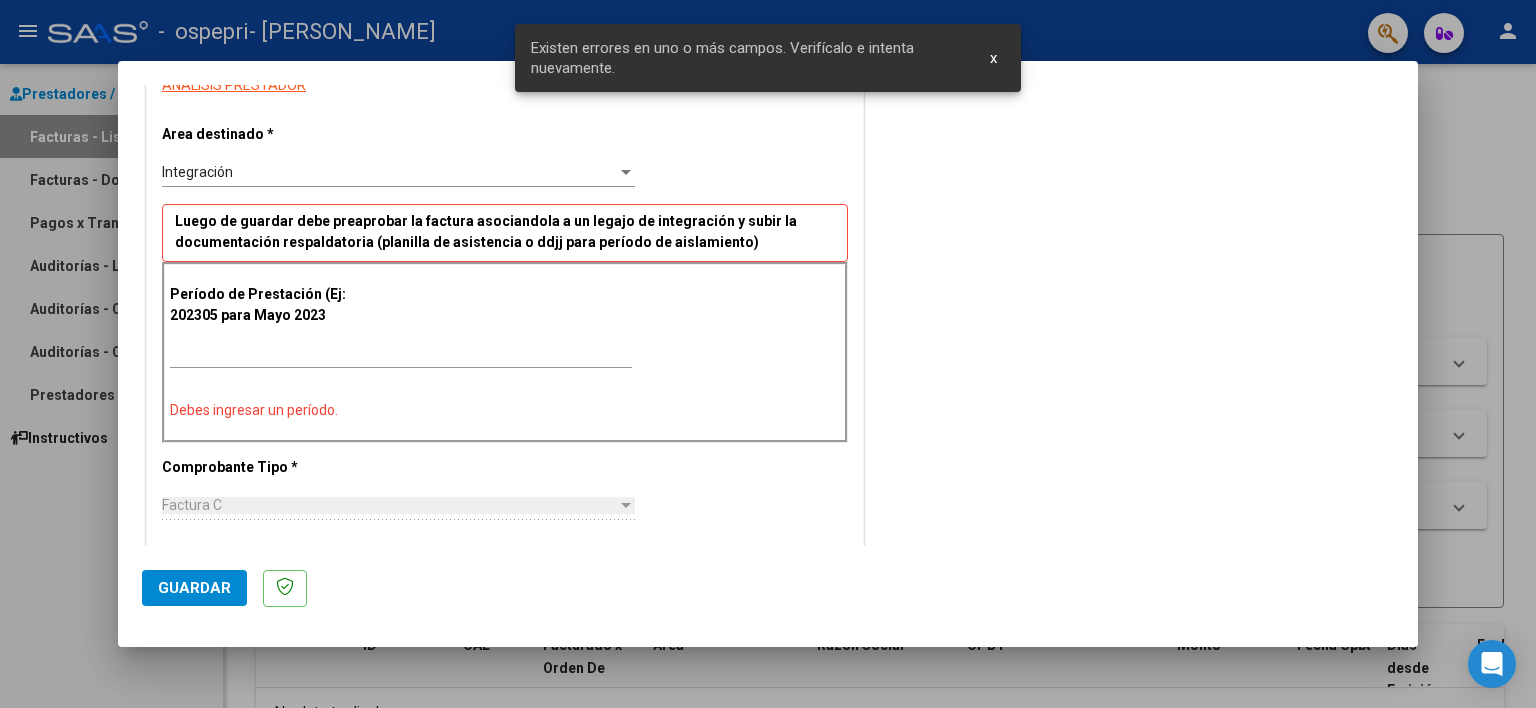 scroll, scrollTop: 378, scrollLeft: 0, axis: vertical 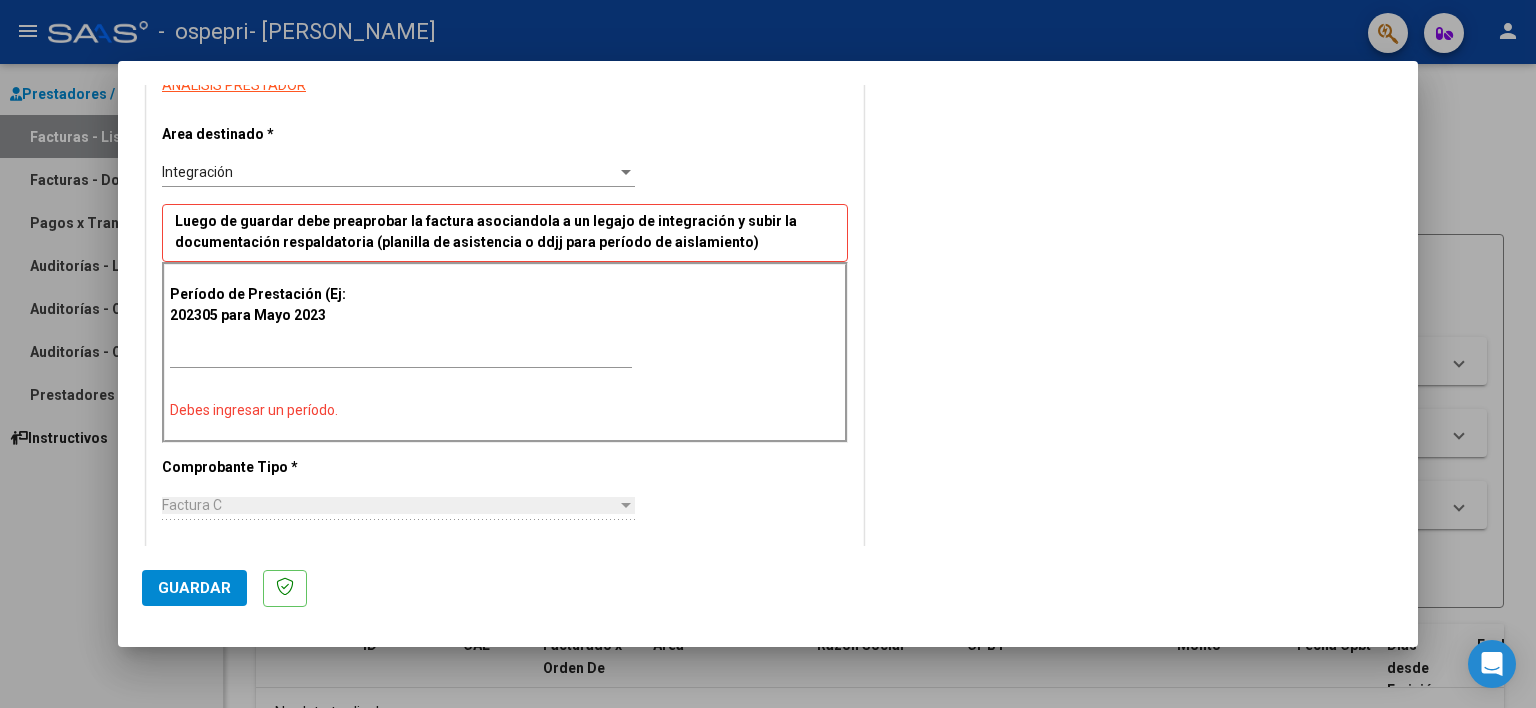 click on "Debes ingresar un período." at bounding box center (505, 410) 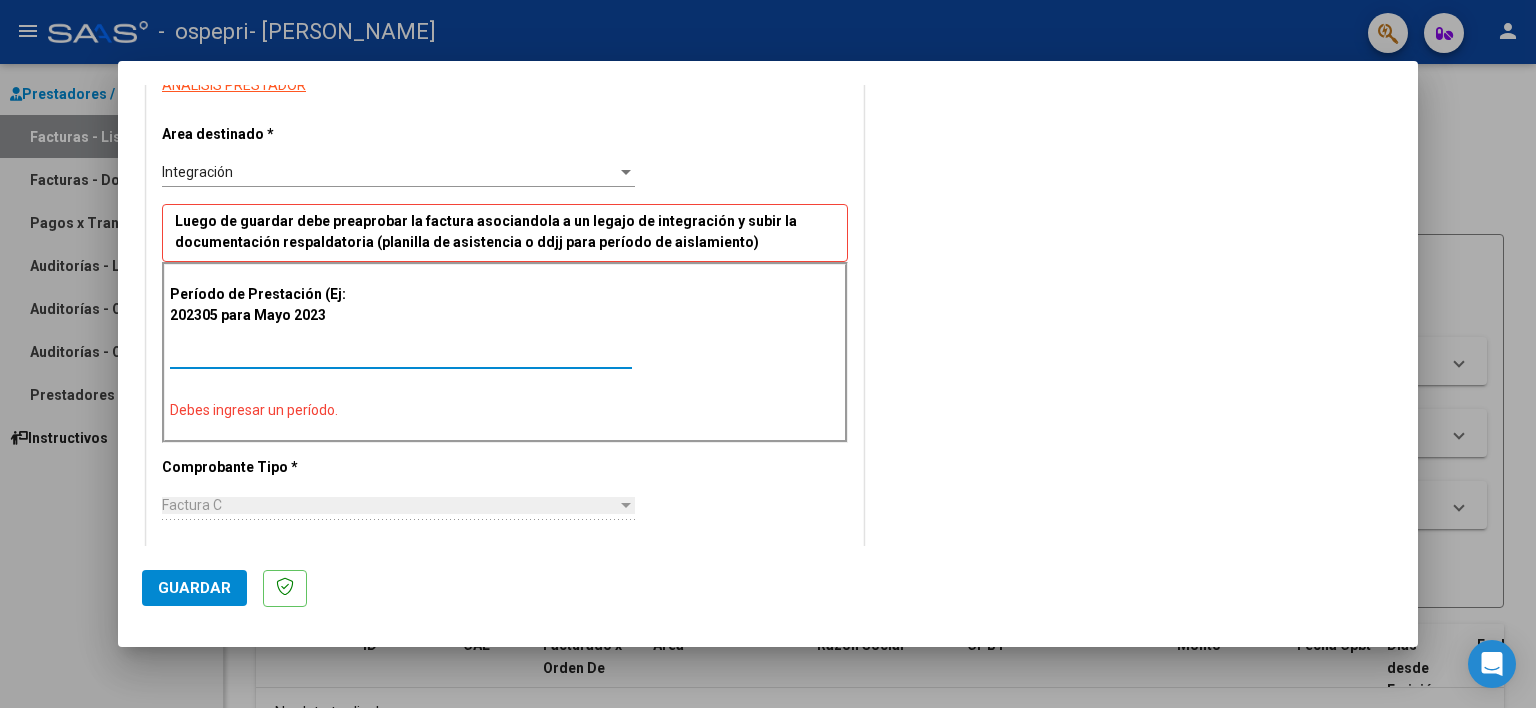 click on "Ingrese el Período de Prestación como indica el ejemplo" at bounding box center (401, 354) 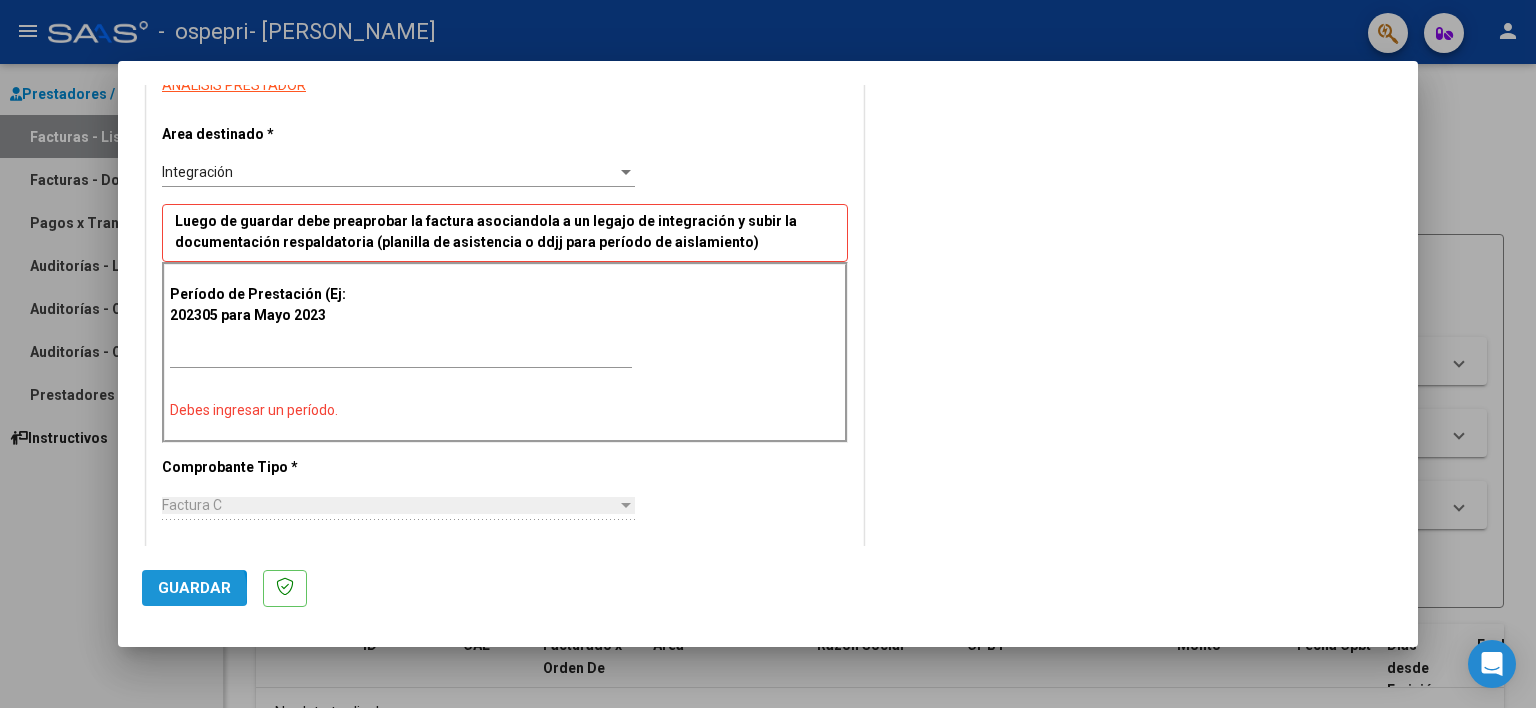 click on "Guardar" 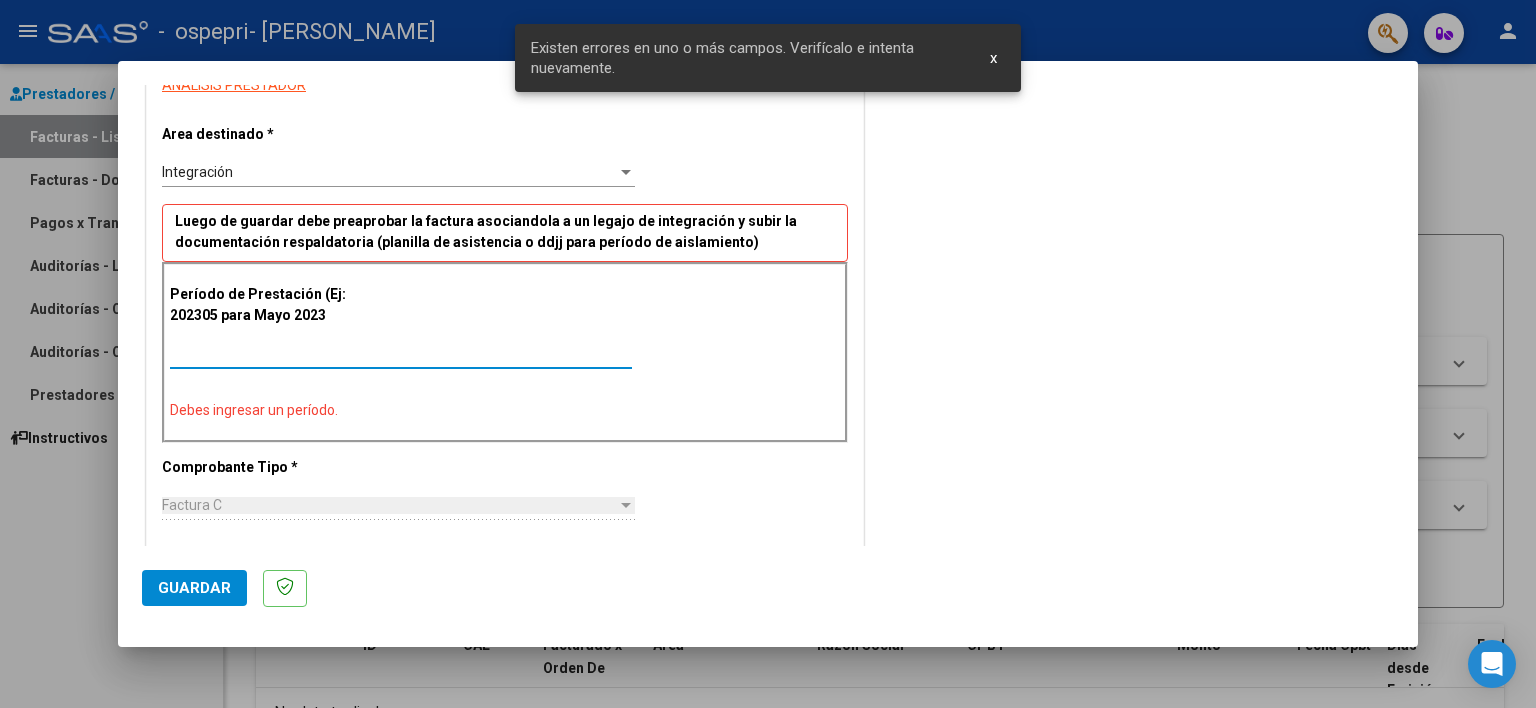 click on "Ingrese el Período de Prestación como indica el ejemplo" at bounding box center [401, 354] 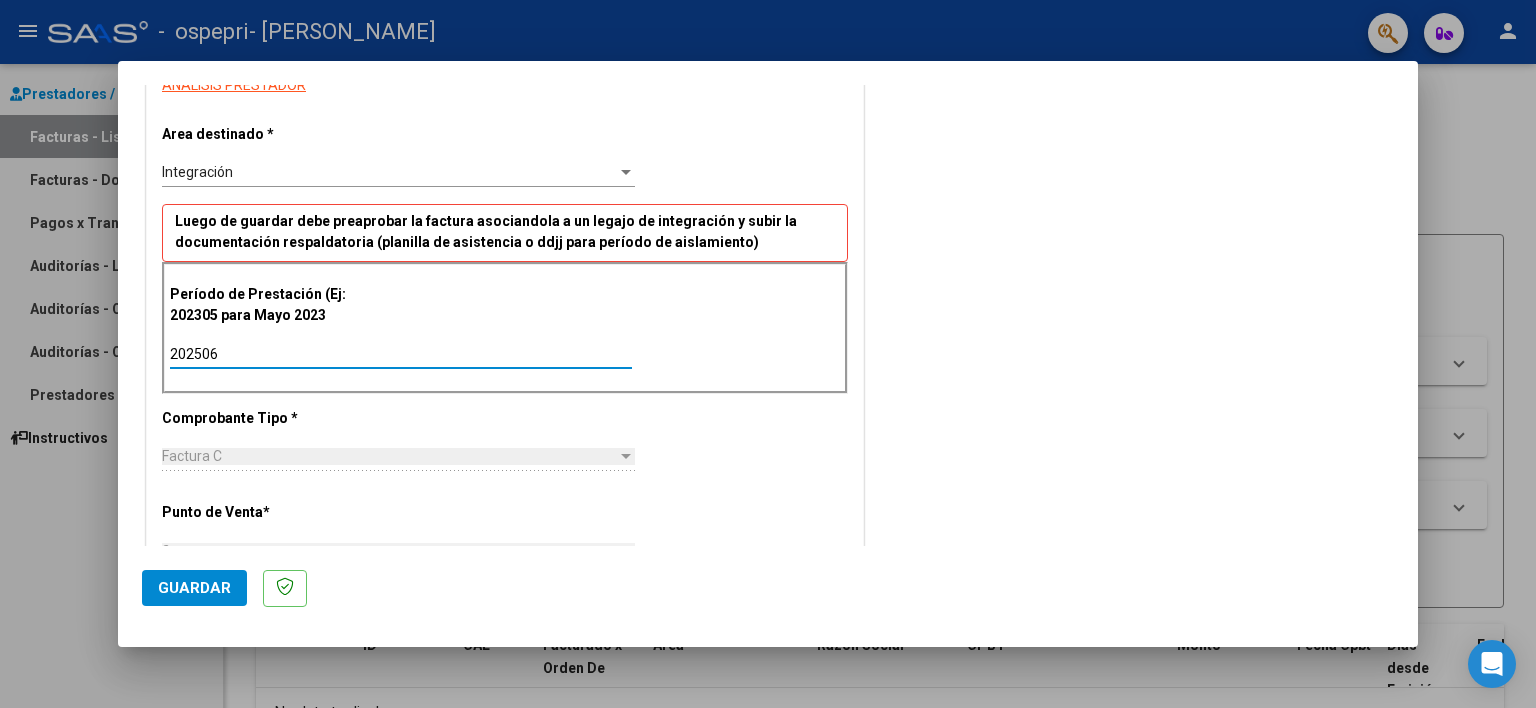 type on "202506" 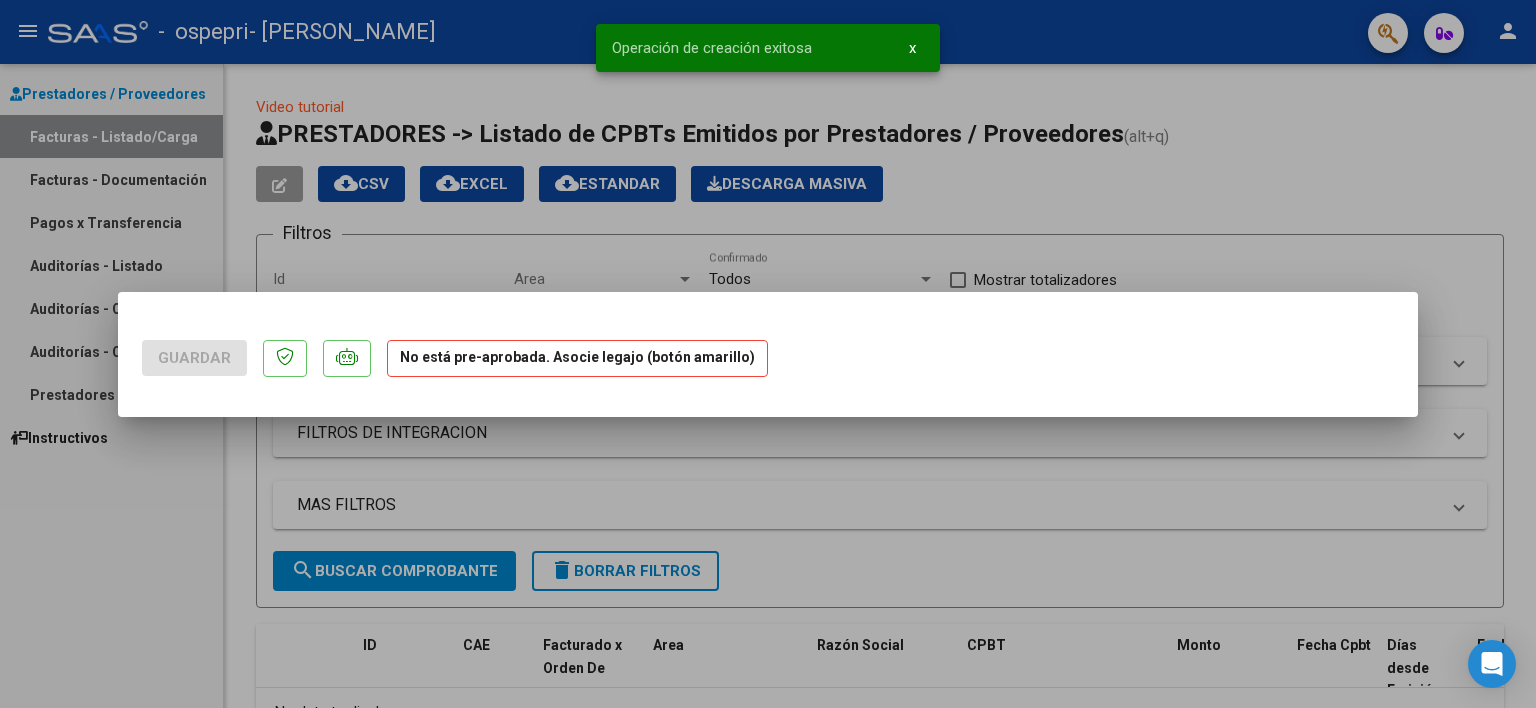 scroll, scrollTop: 0, scrollLeft: 0, axis: both 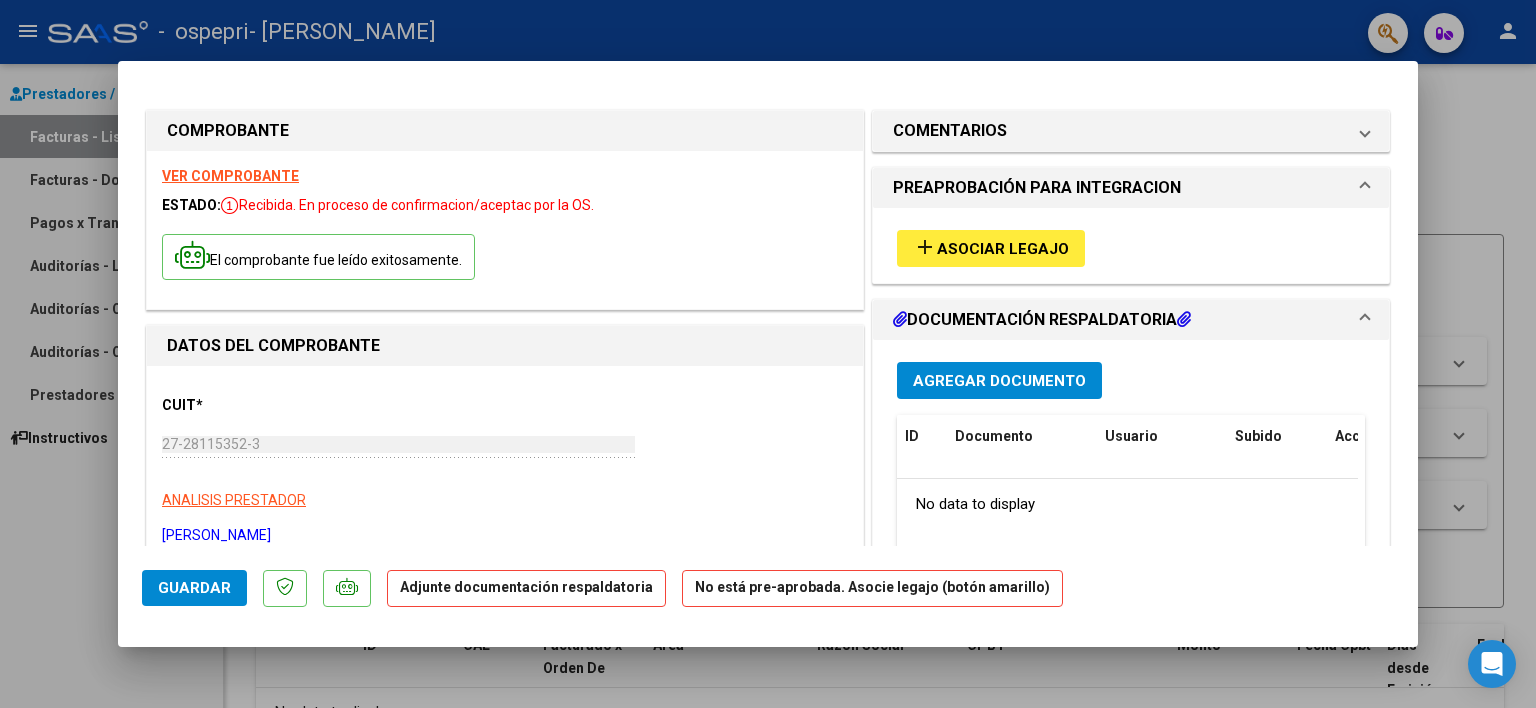 click on "CUIT  *   27-28115352-3 Ingresar CUIT  ANALISIS PRESTADOR  [PERSON_NAME] [PERSON_NAME]" at bounding box center [505, 463] 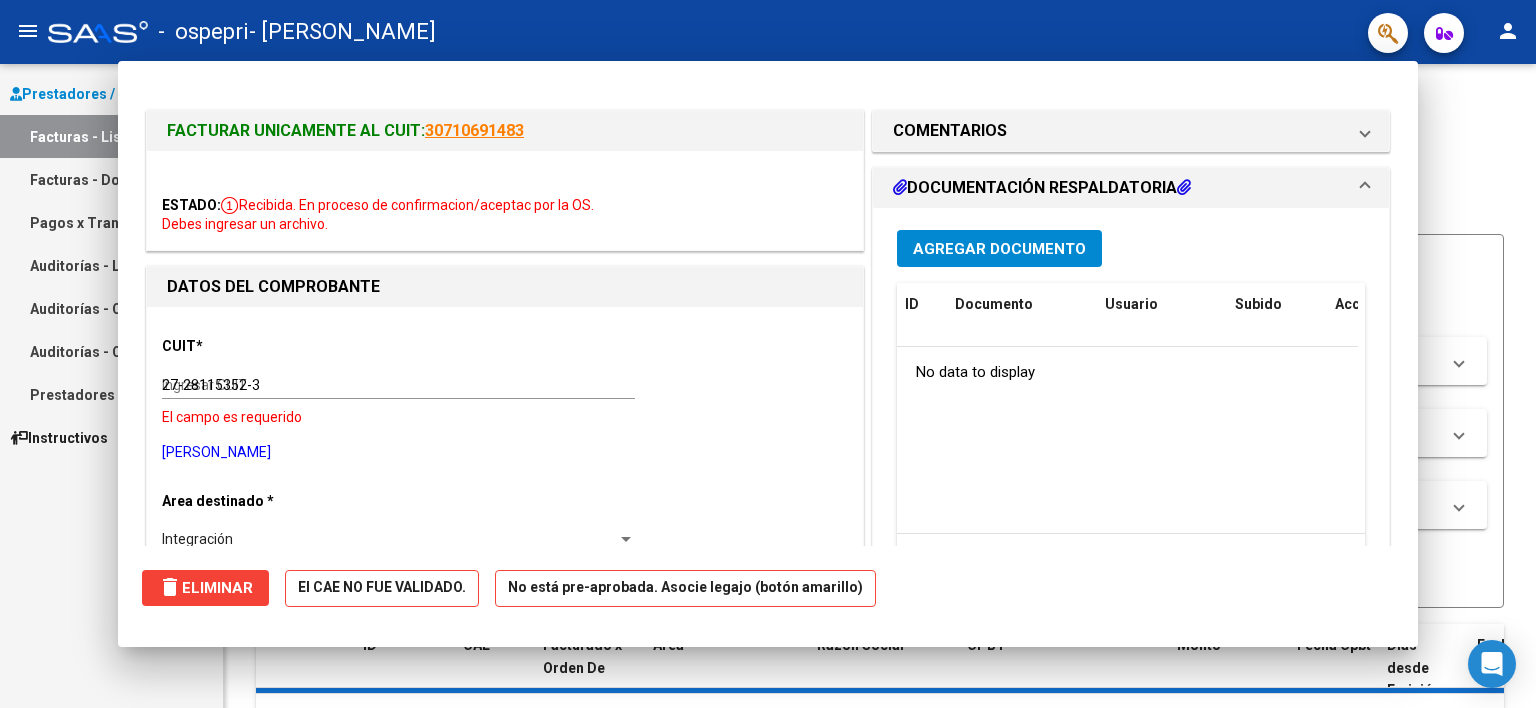 type 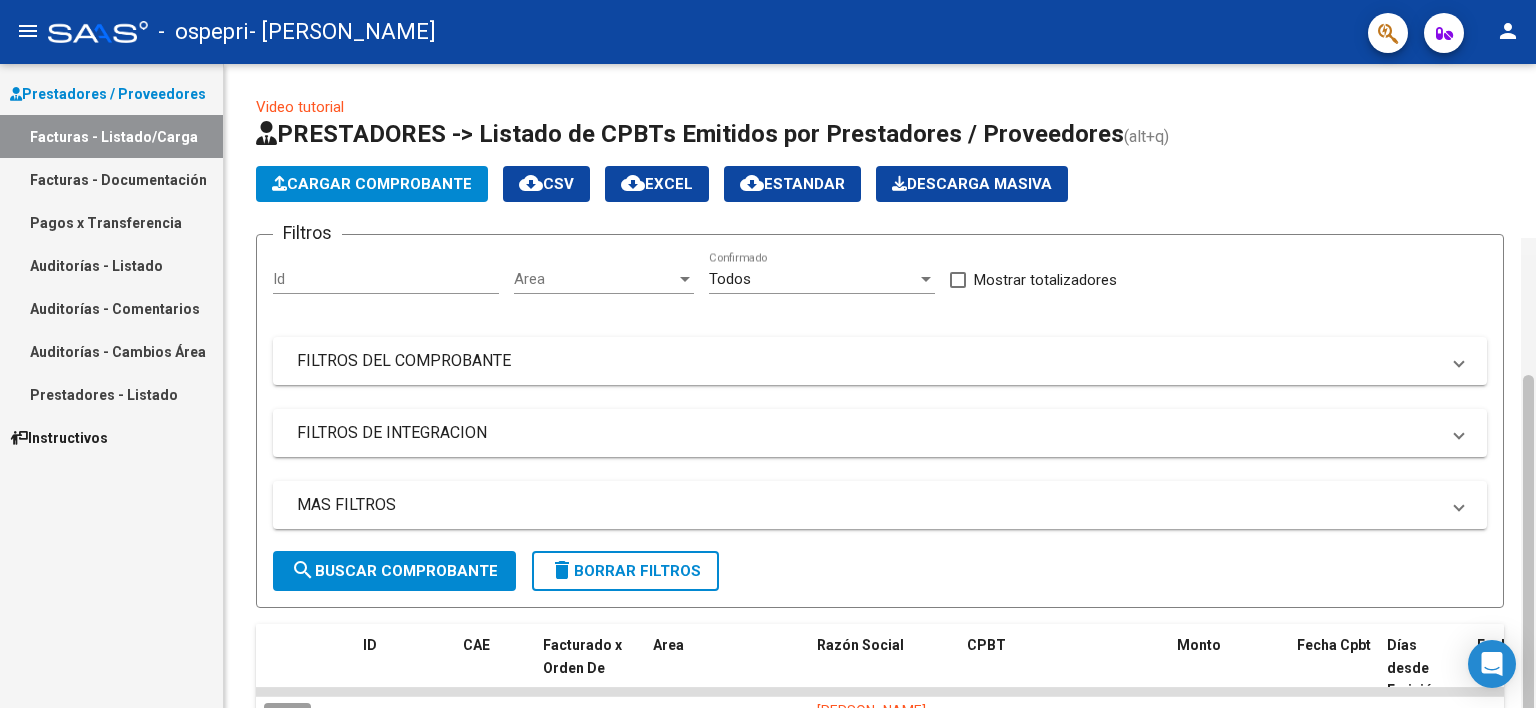 scroll, scrollTop: 174, scrollLeft: 0, axis: vertical 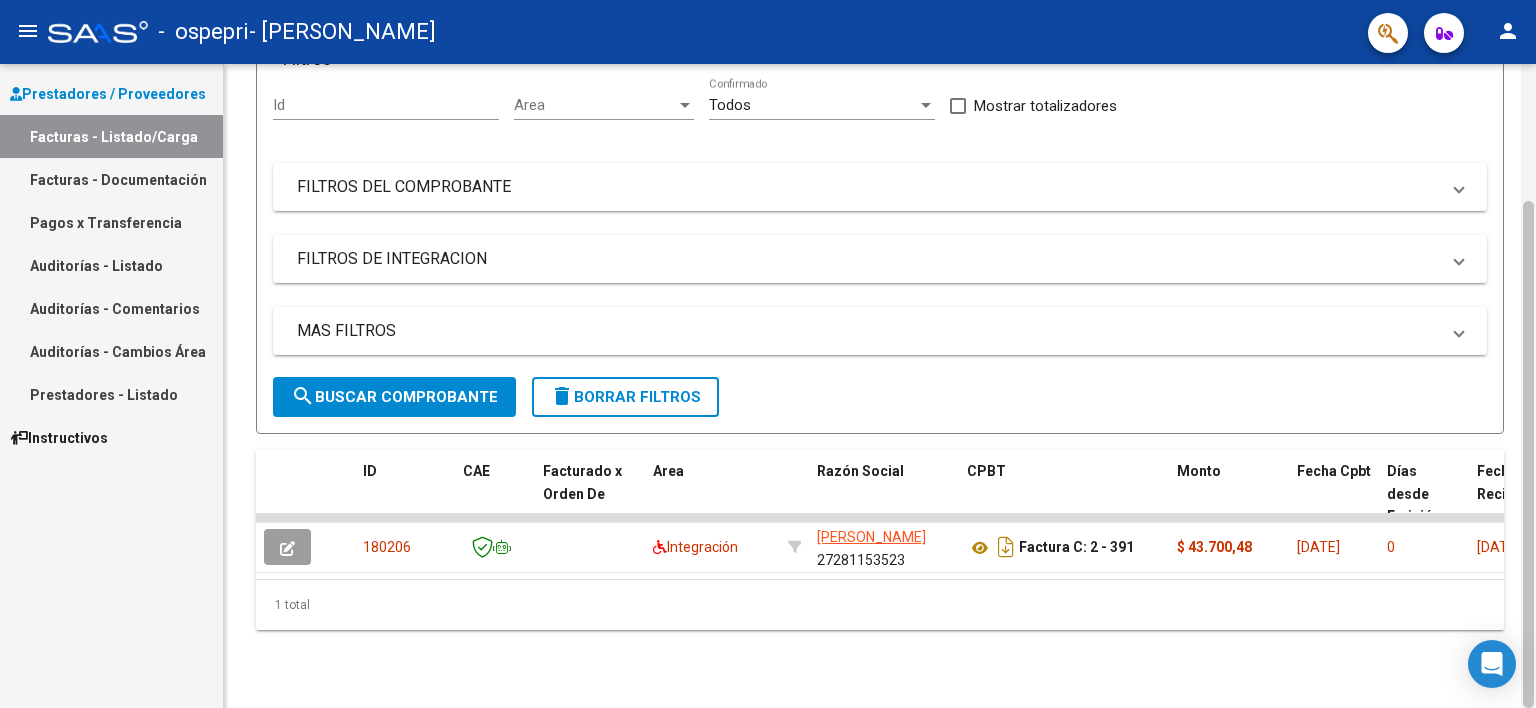 click 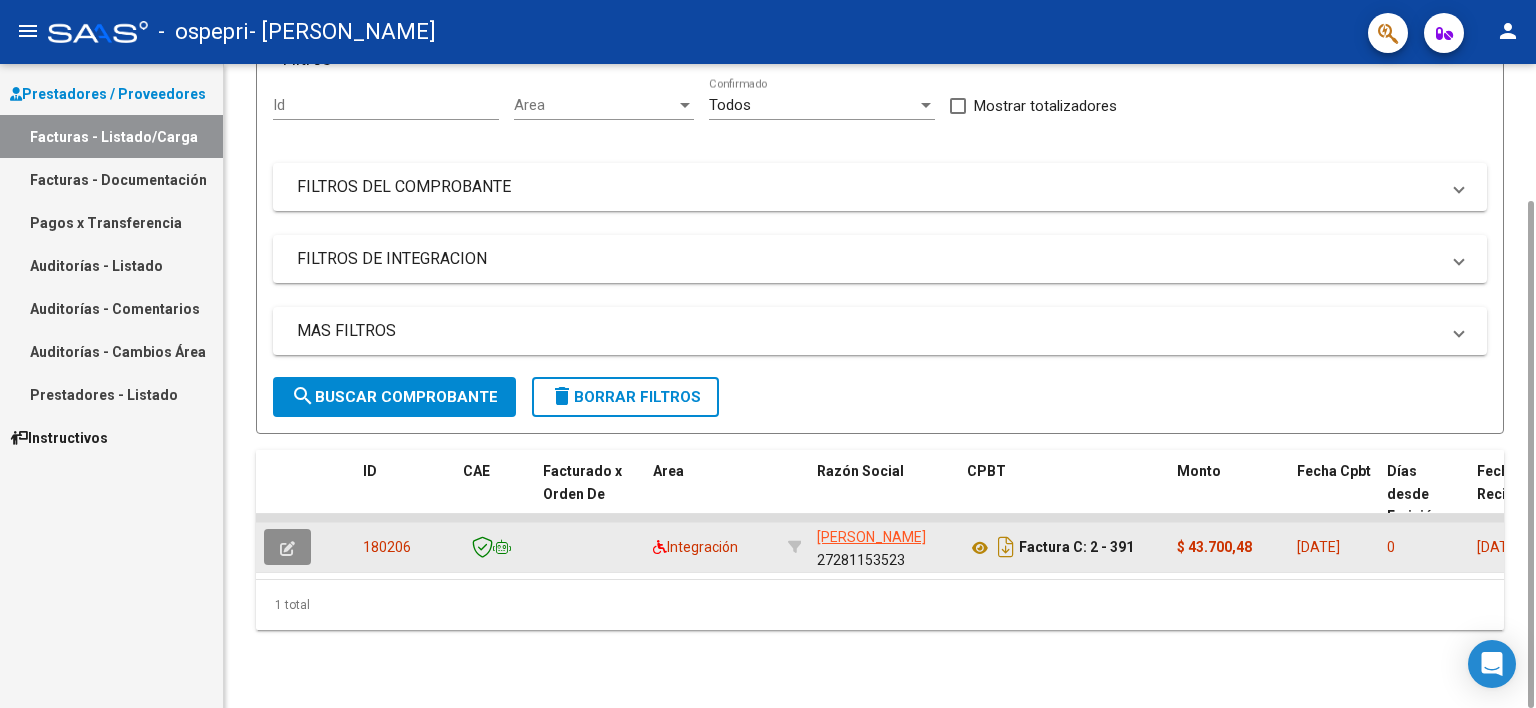 click 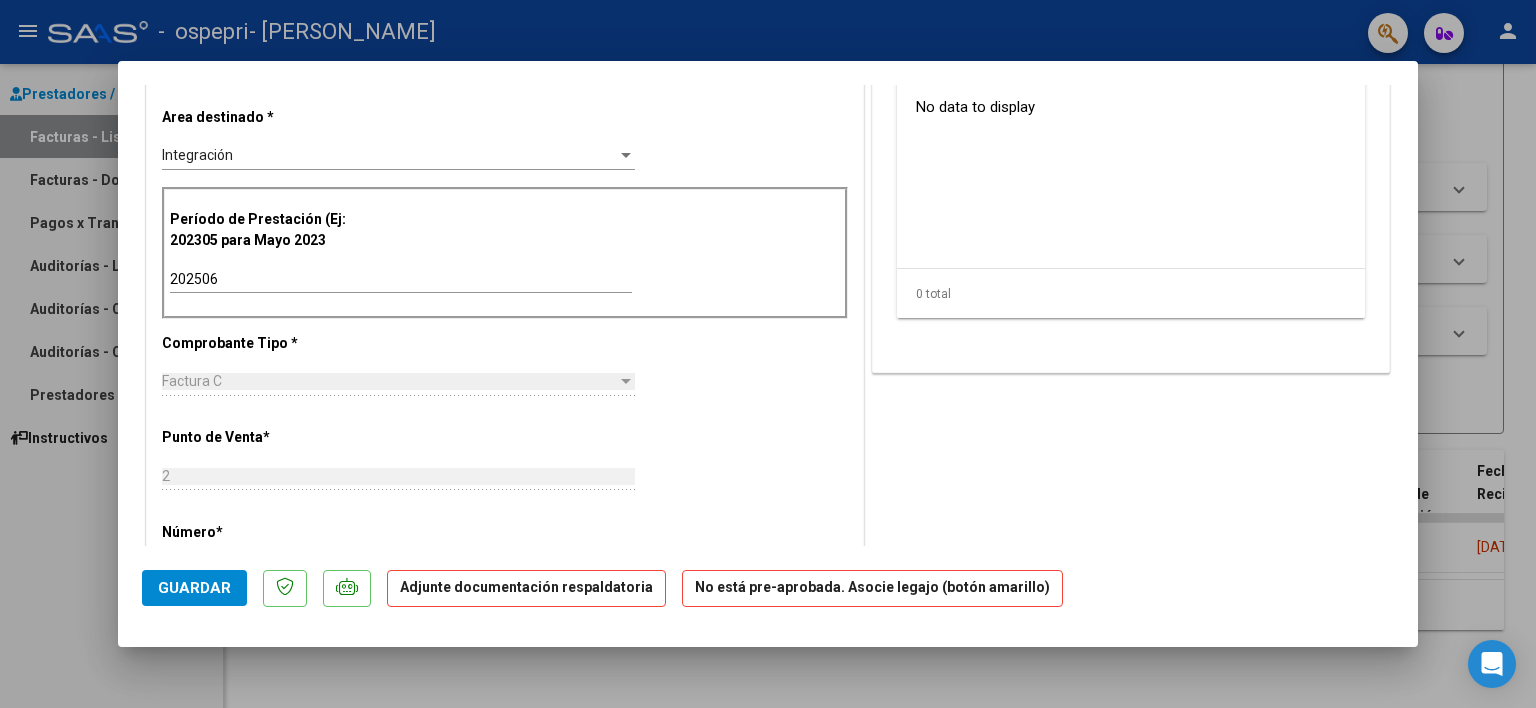 scroll, scrollTop: 403, scrollLeft: 0, axis: vertical 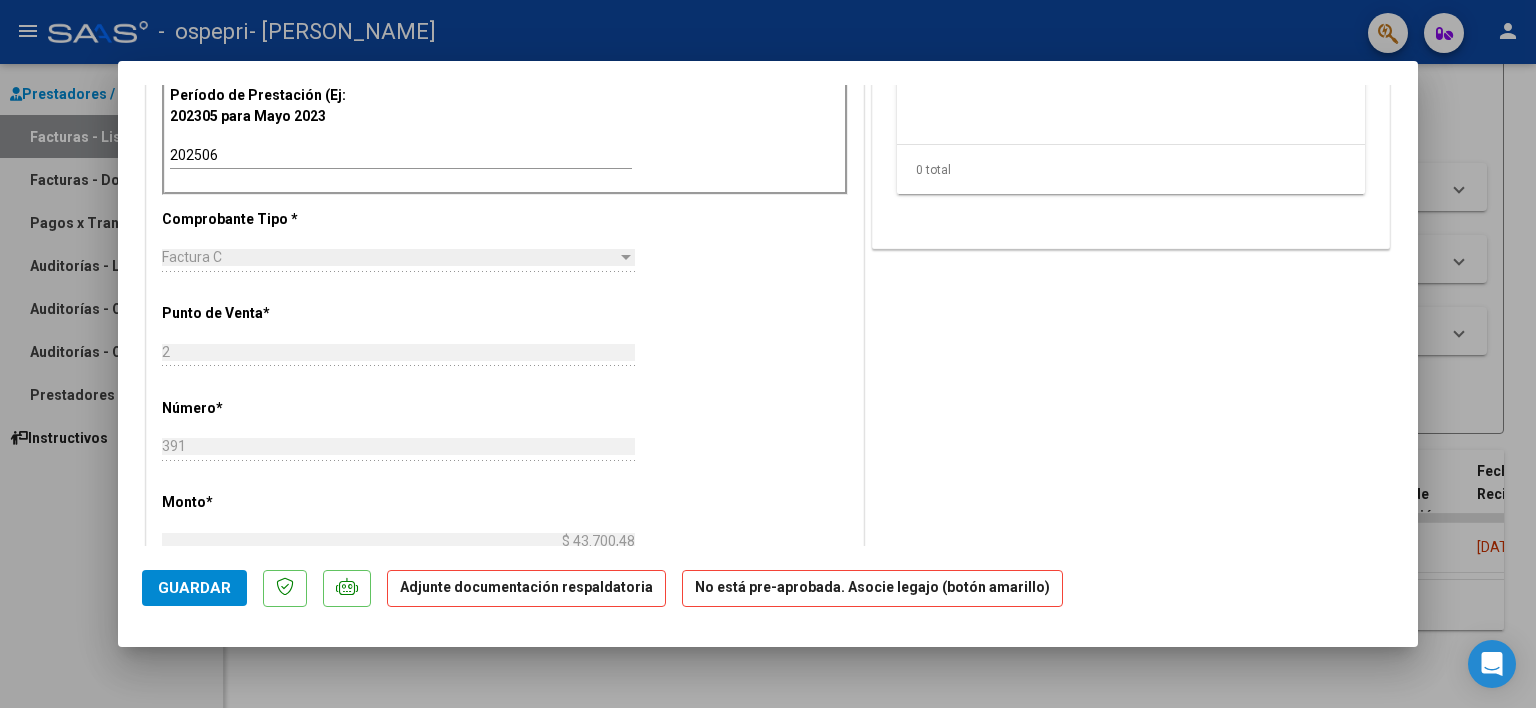 drag, startPoint x: 1414, startPoint y: 534, endPoint x: 1410, endPoint y: 107, distance: 427.01874 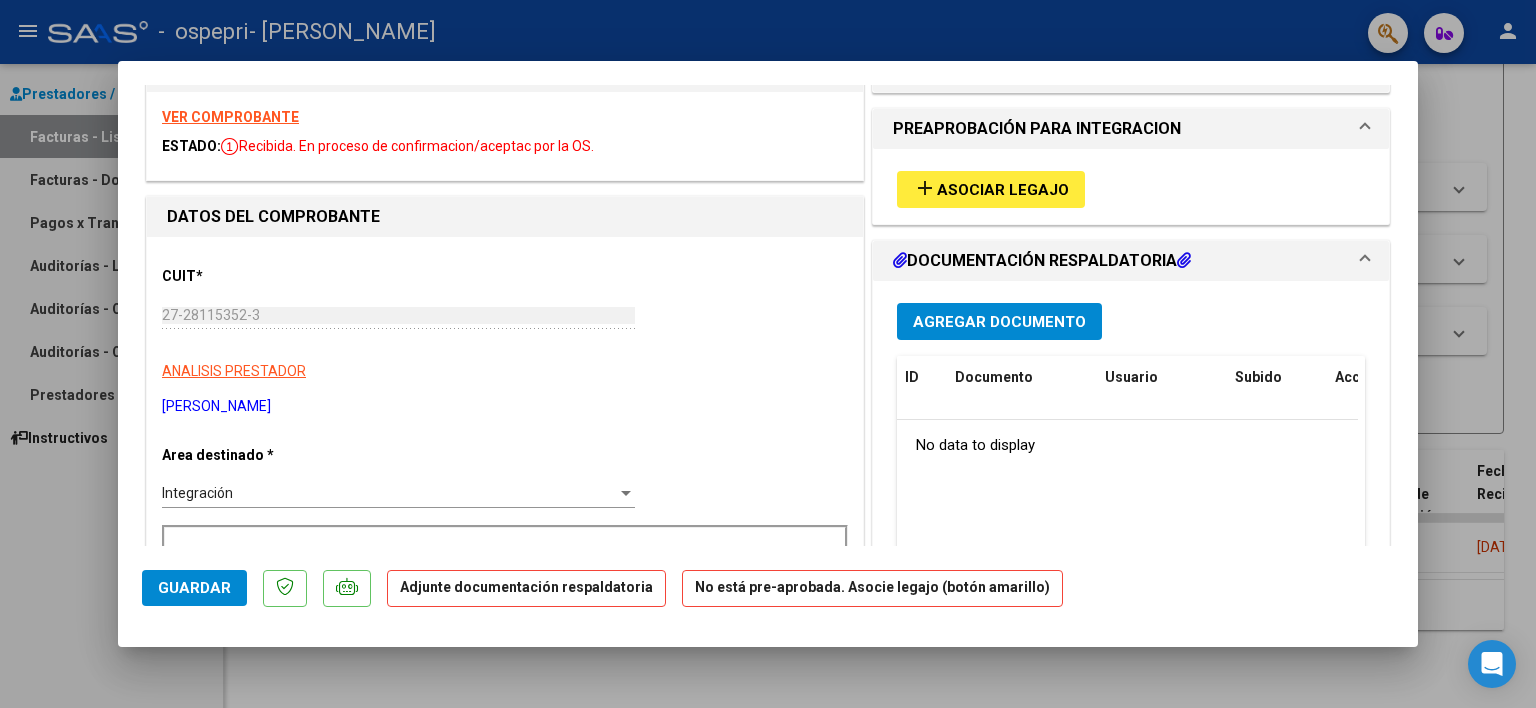 scroll, scrollTop: 2, scrollLeft: 0, axis: vertical 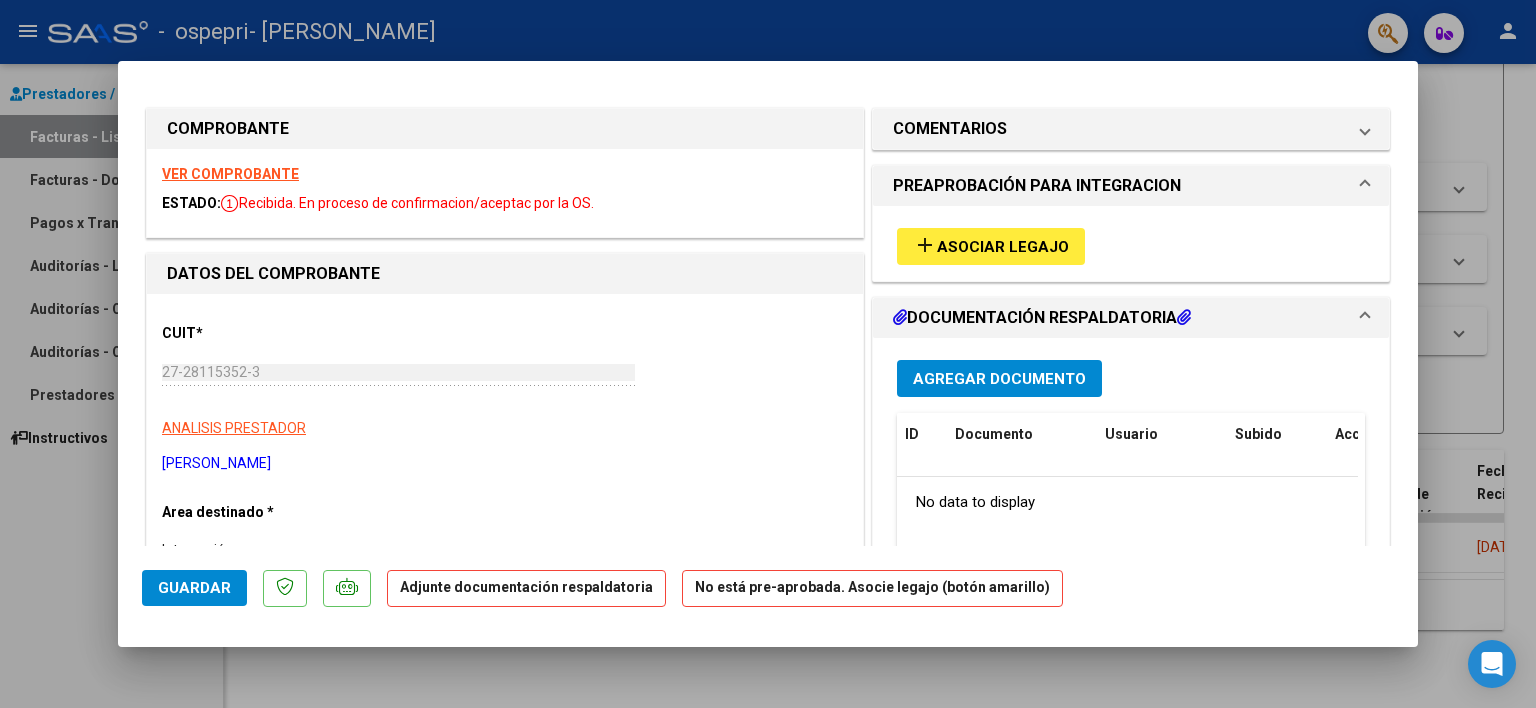 click at bounding box center [768, 354] 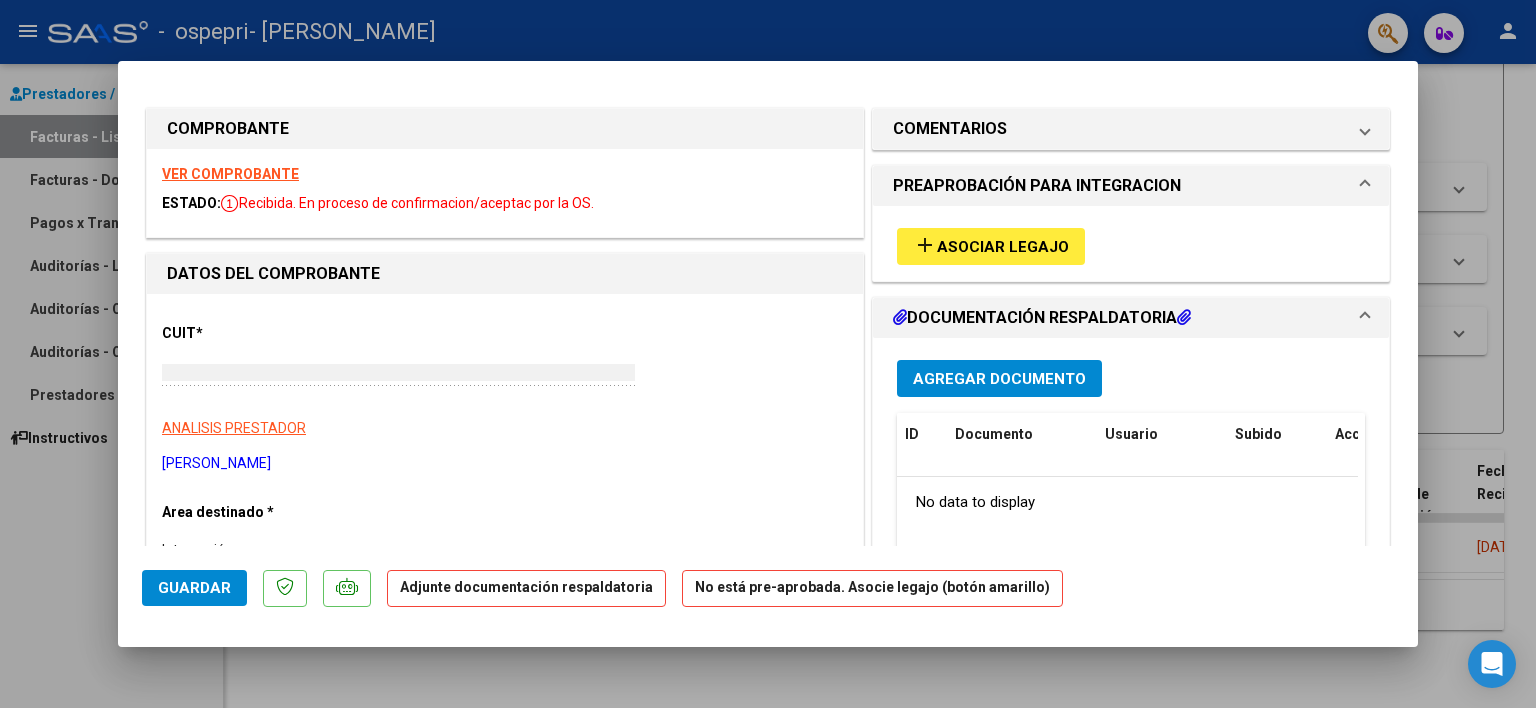 type 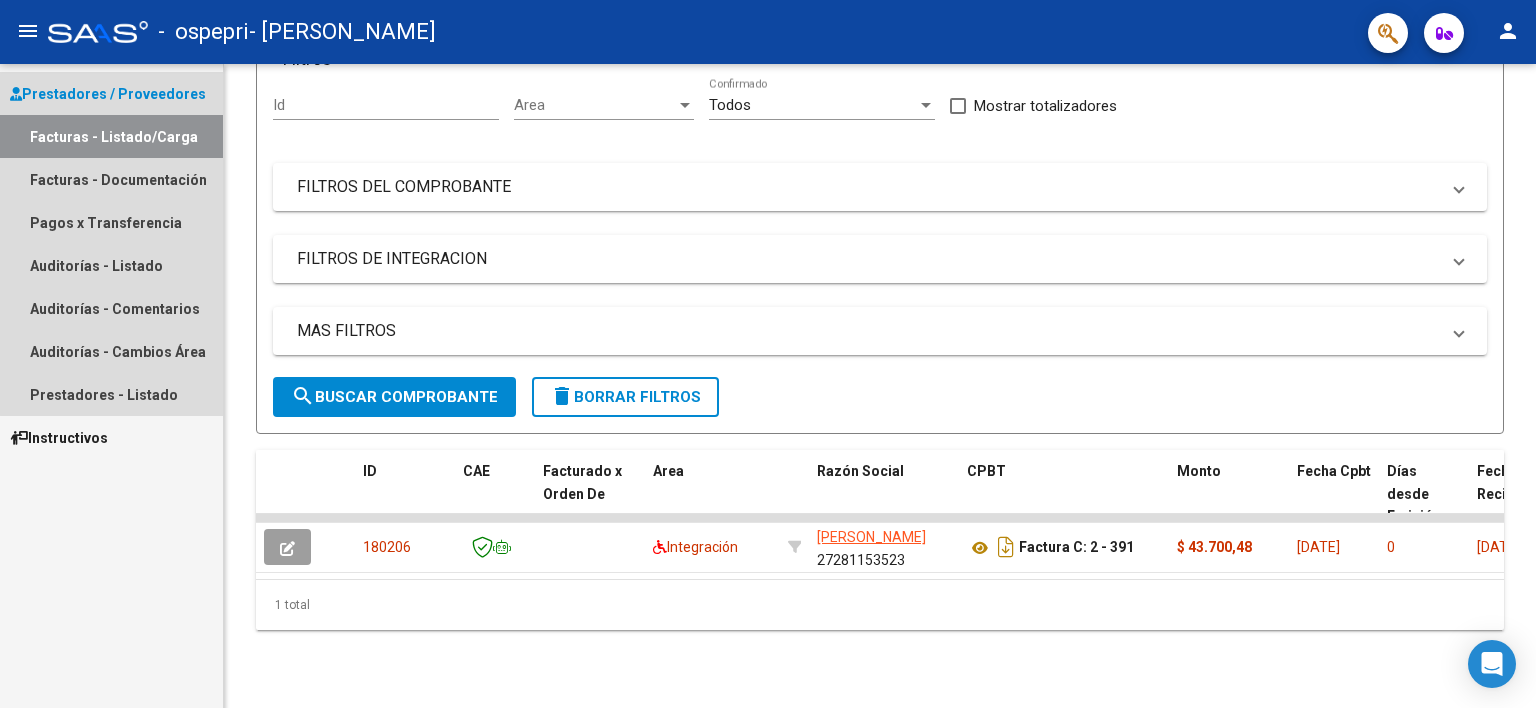 click on "Facturas - Listado/Carga" at bounding box center [111, 136] 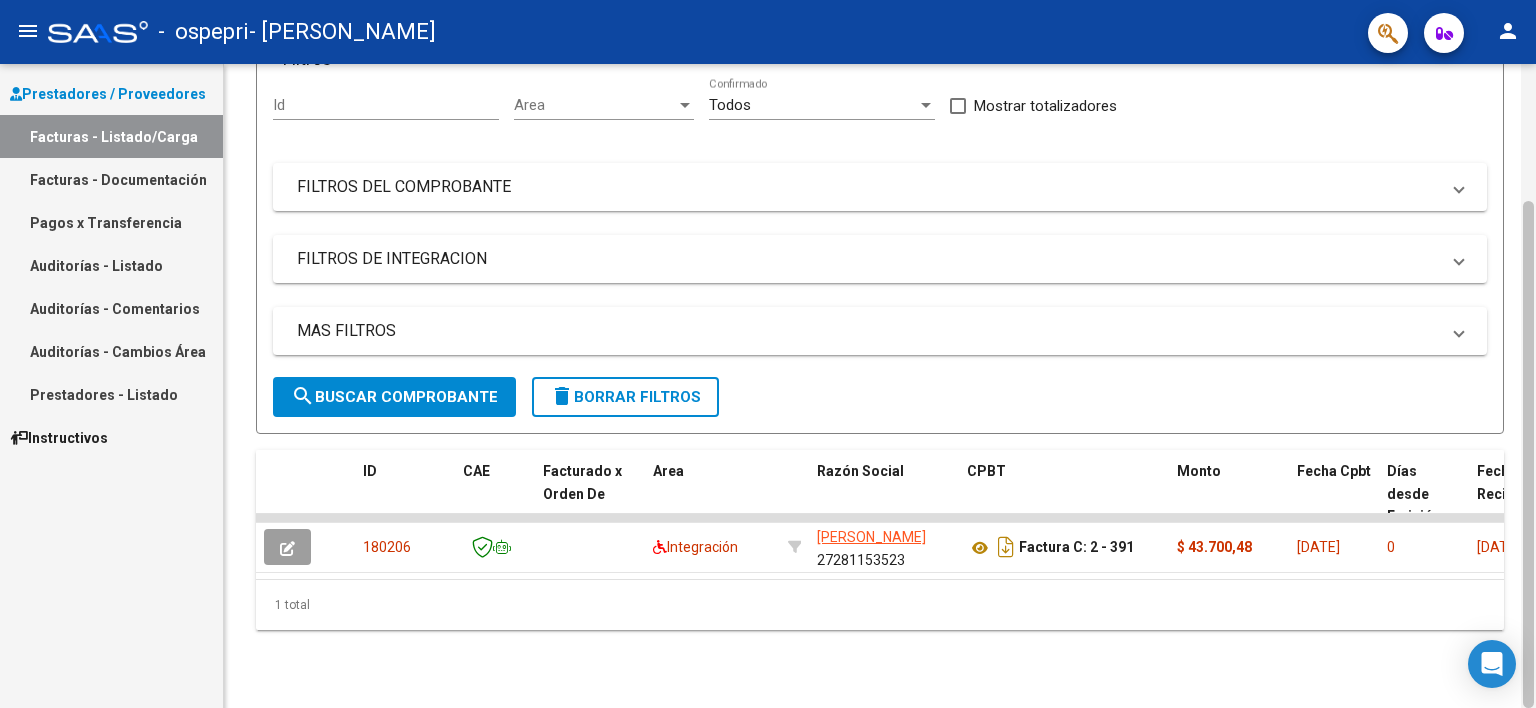 scroll, scrollTop: 0, scrollLeft: 0, axis: both 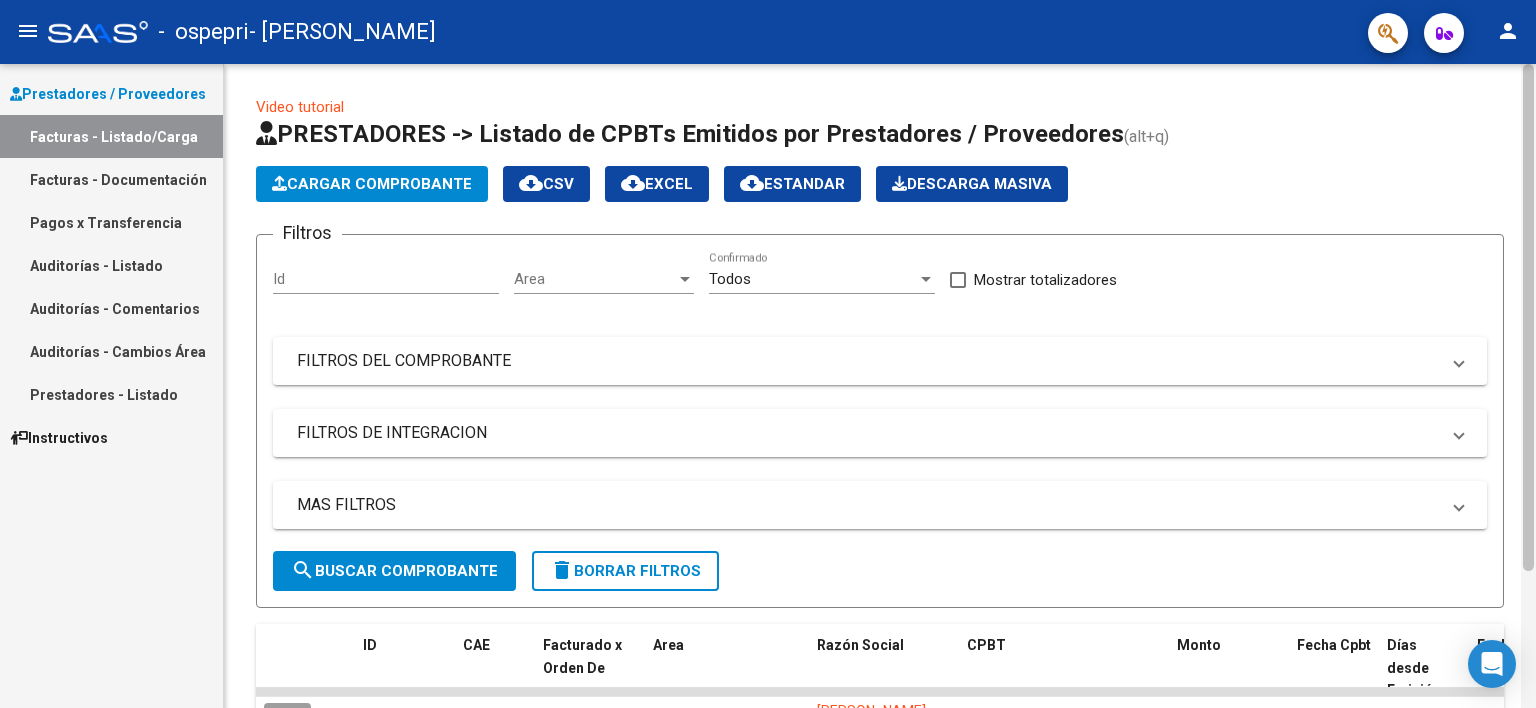 click 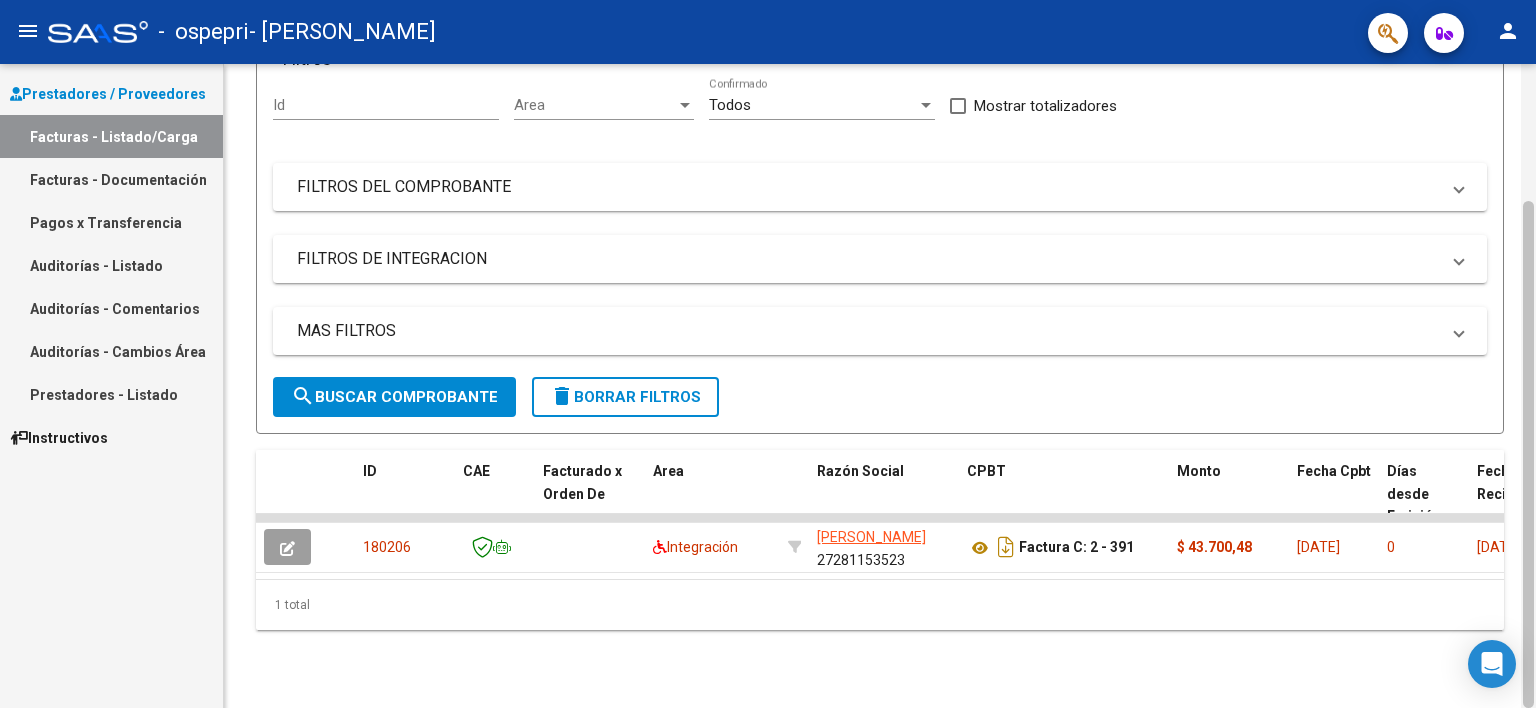 click 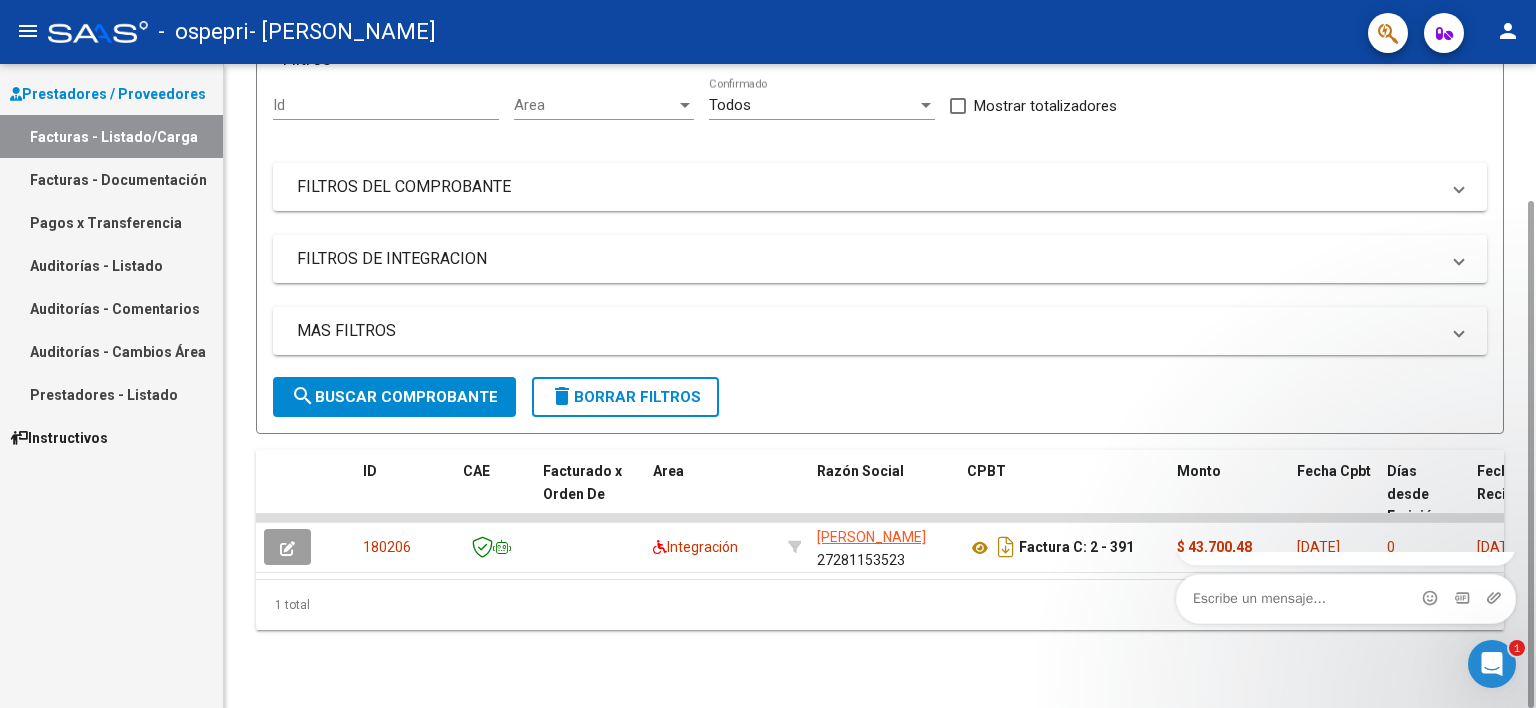 scroll, scrollTop: 0, scrollLeft: 0, axis: both 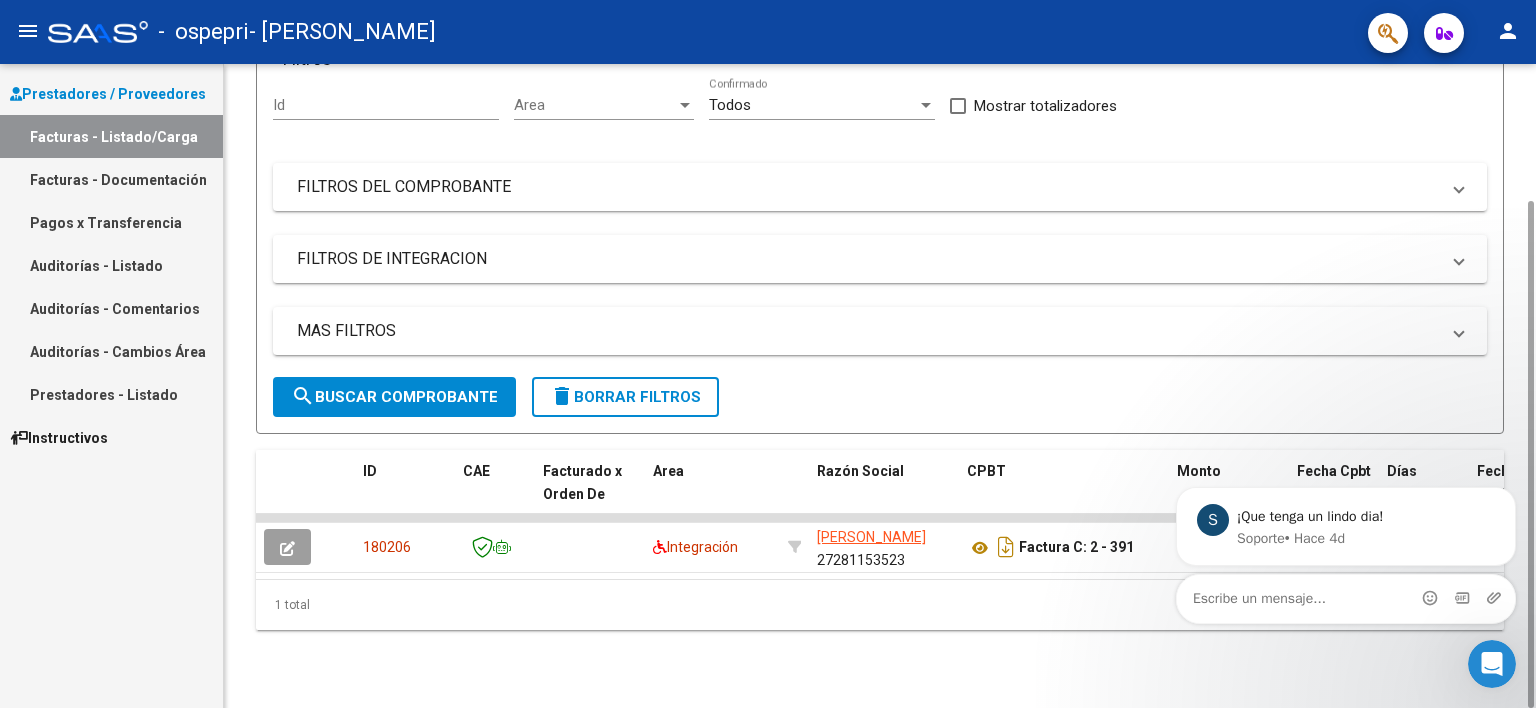 click on "1 total" 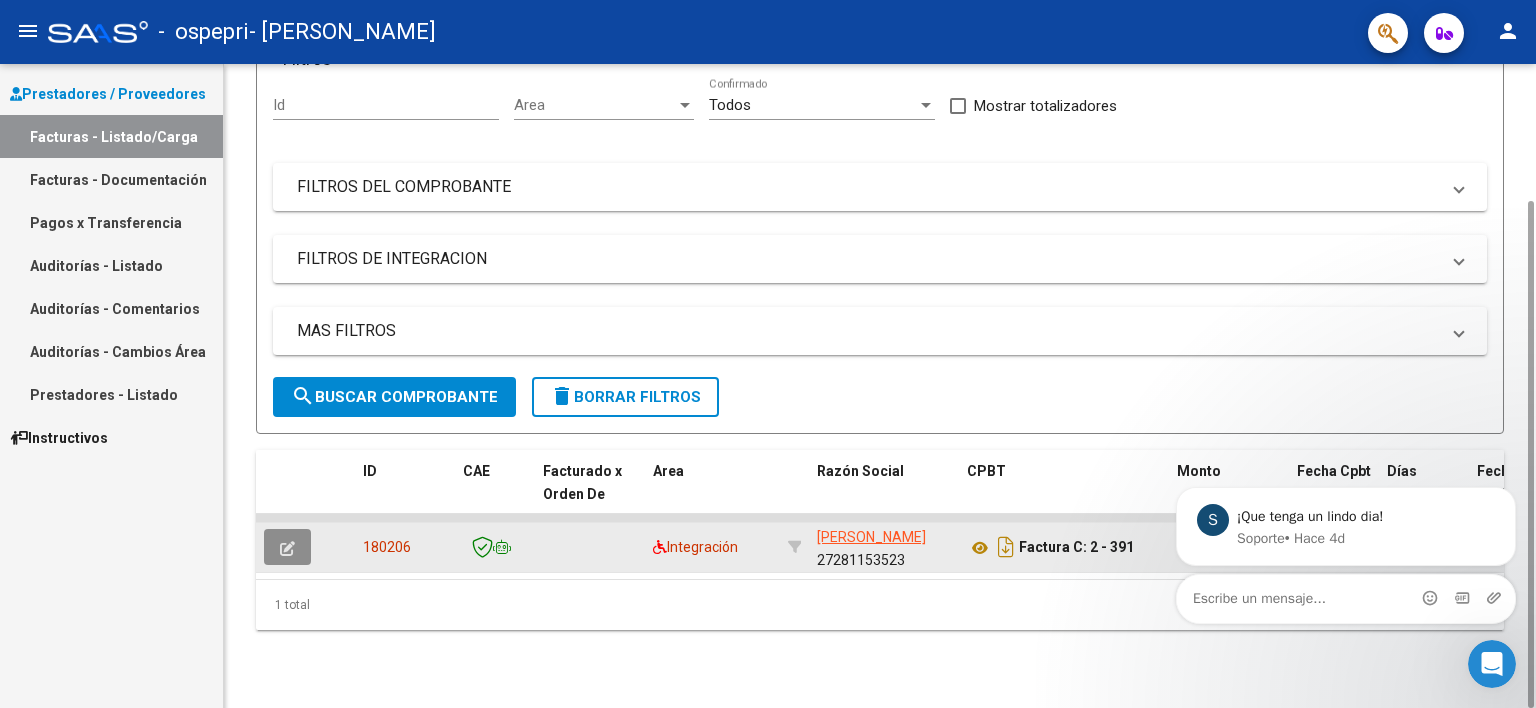 click 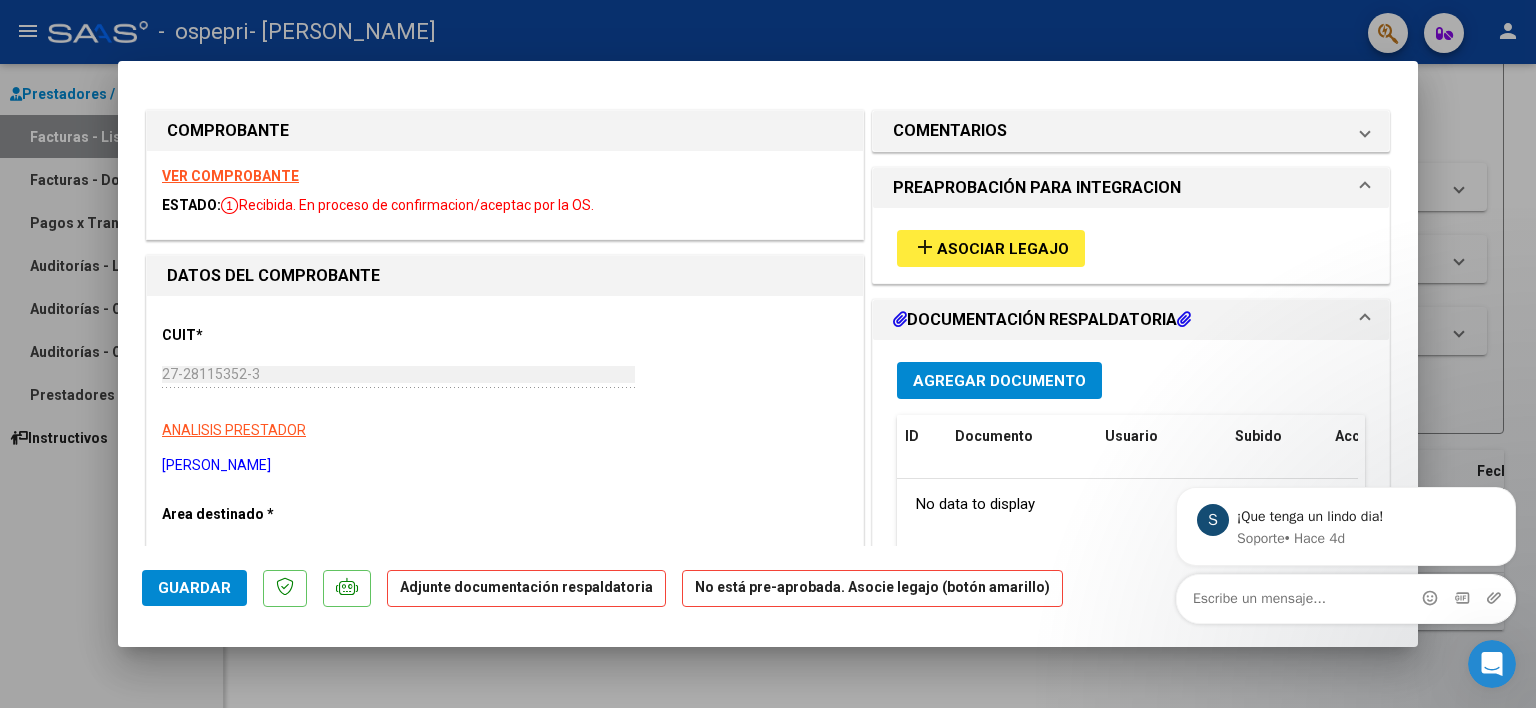 click on "[PERSON_NAME]" at bounding box center (505, 465) 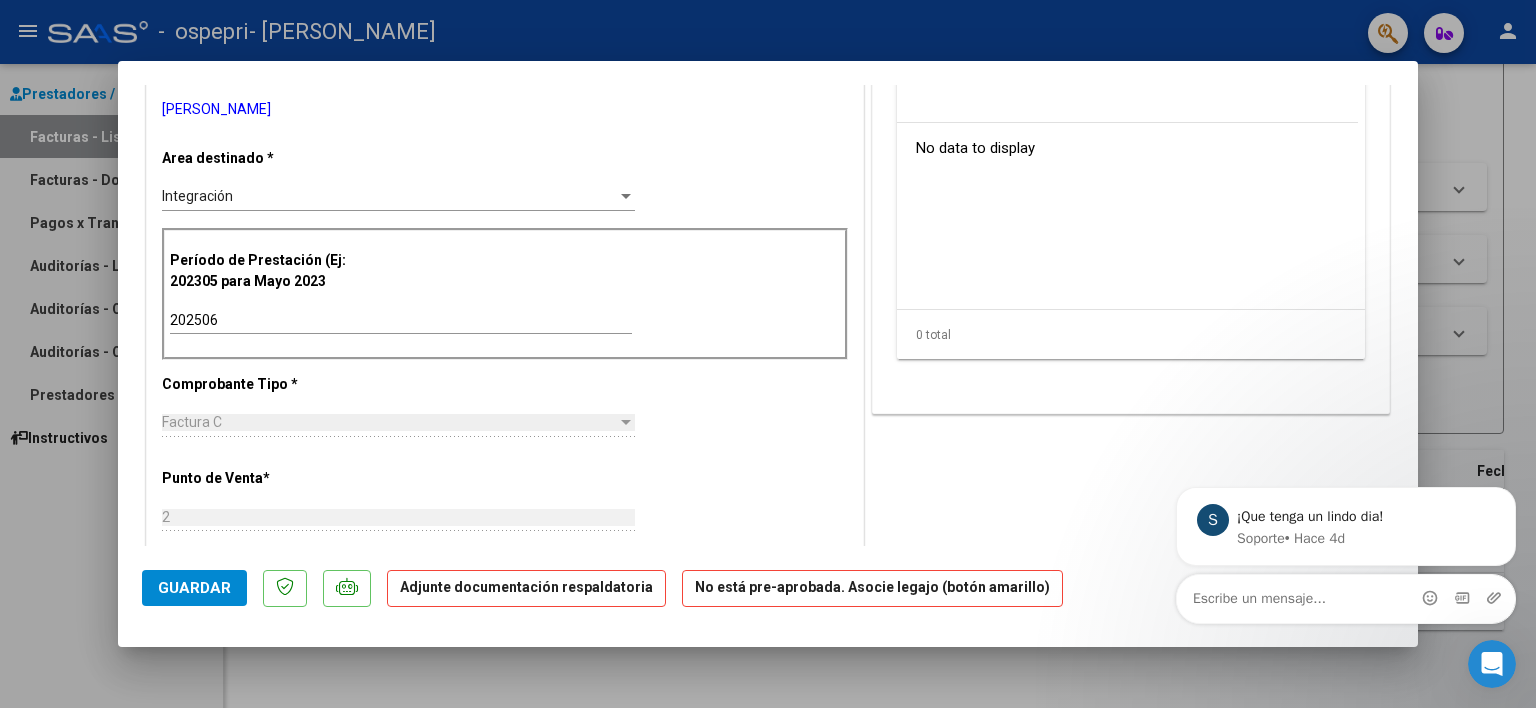 scroll, scrollTop: 426, scrollLeft: 0, axis: vertical 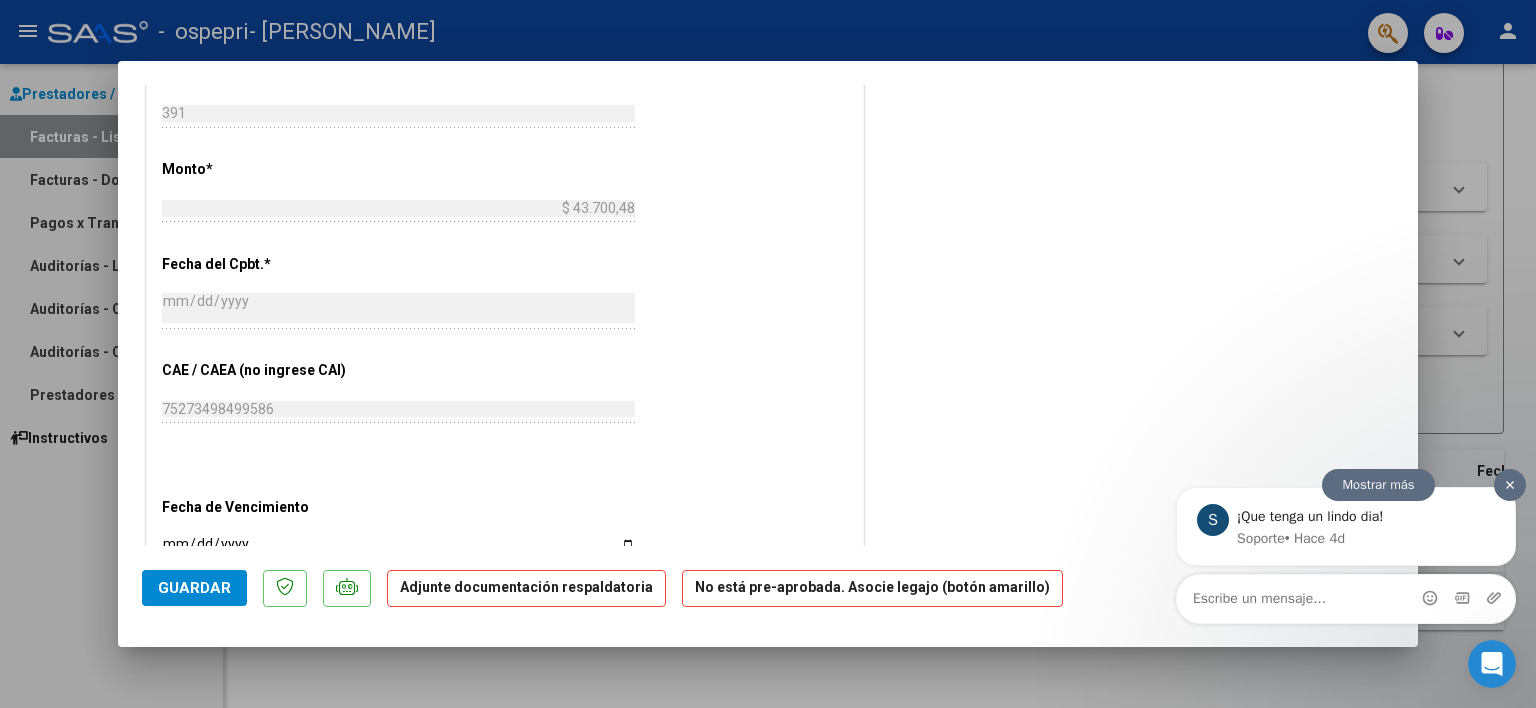 click on "Mostrar más" at bounding box center [1378, 485] 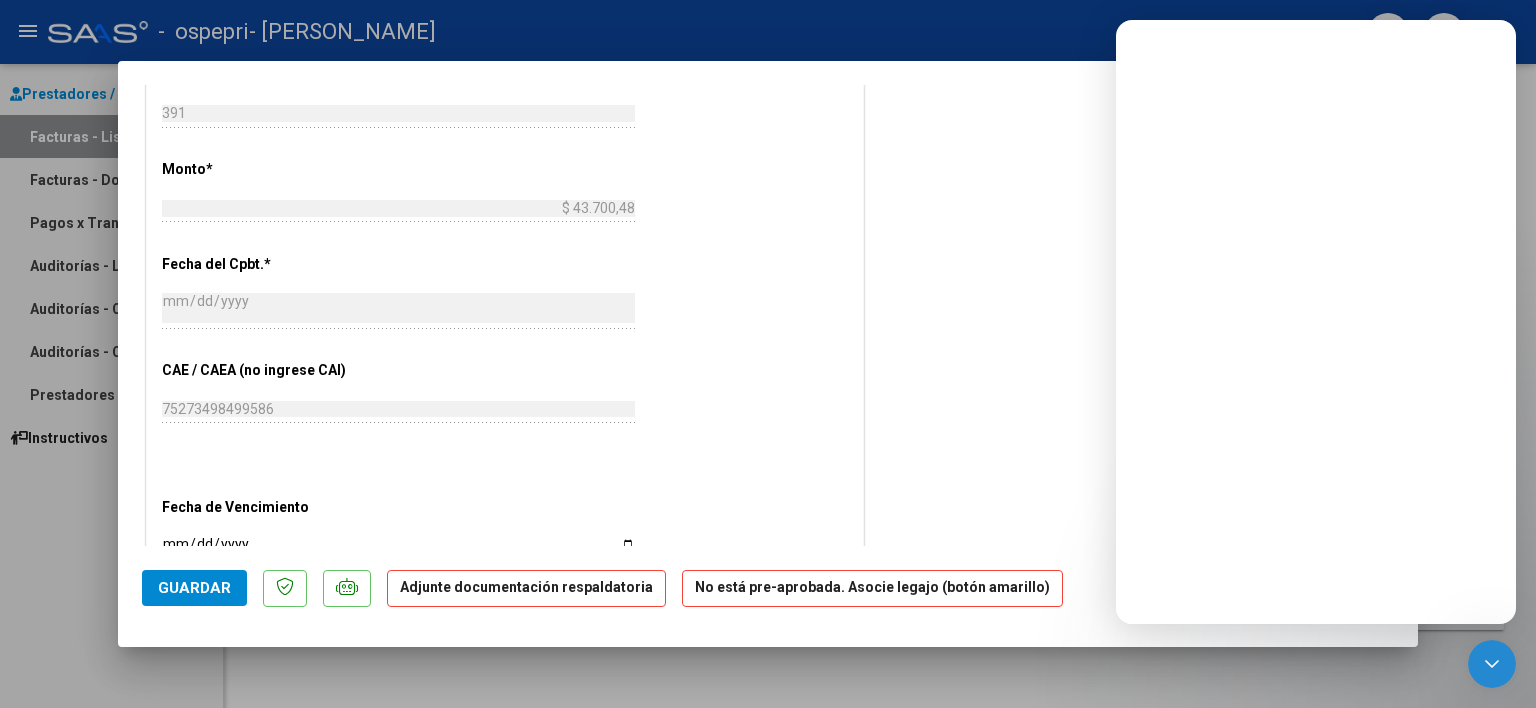 scroll, scrollTop: 0, scrollLeft: 0, axis: both 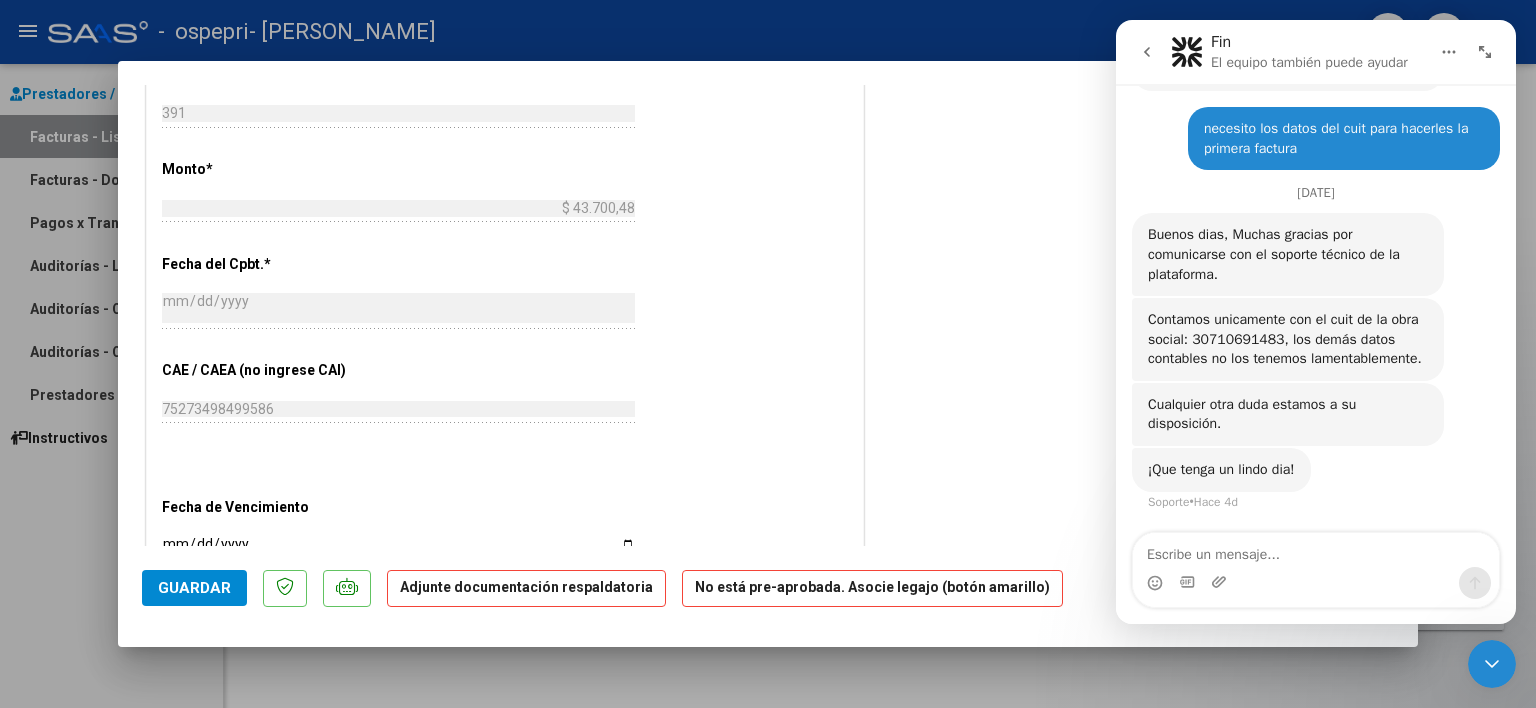 click at bounding box center (1485, 52) 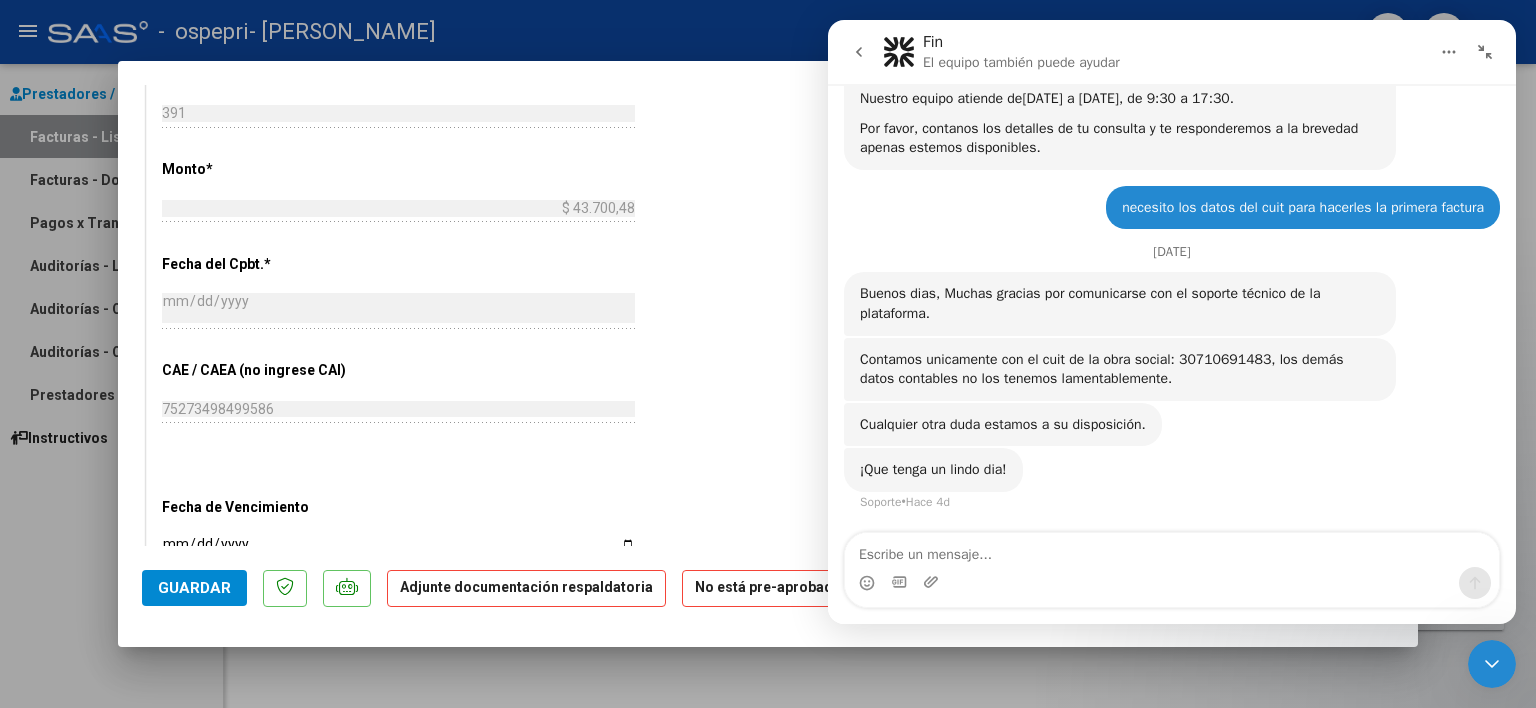 scroll, scrollTop: 310, scrollLeft: 0, axis: vertical 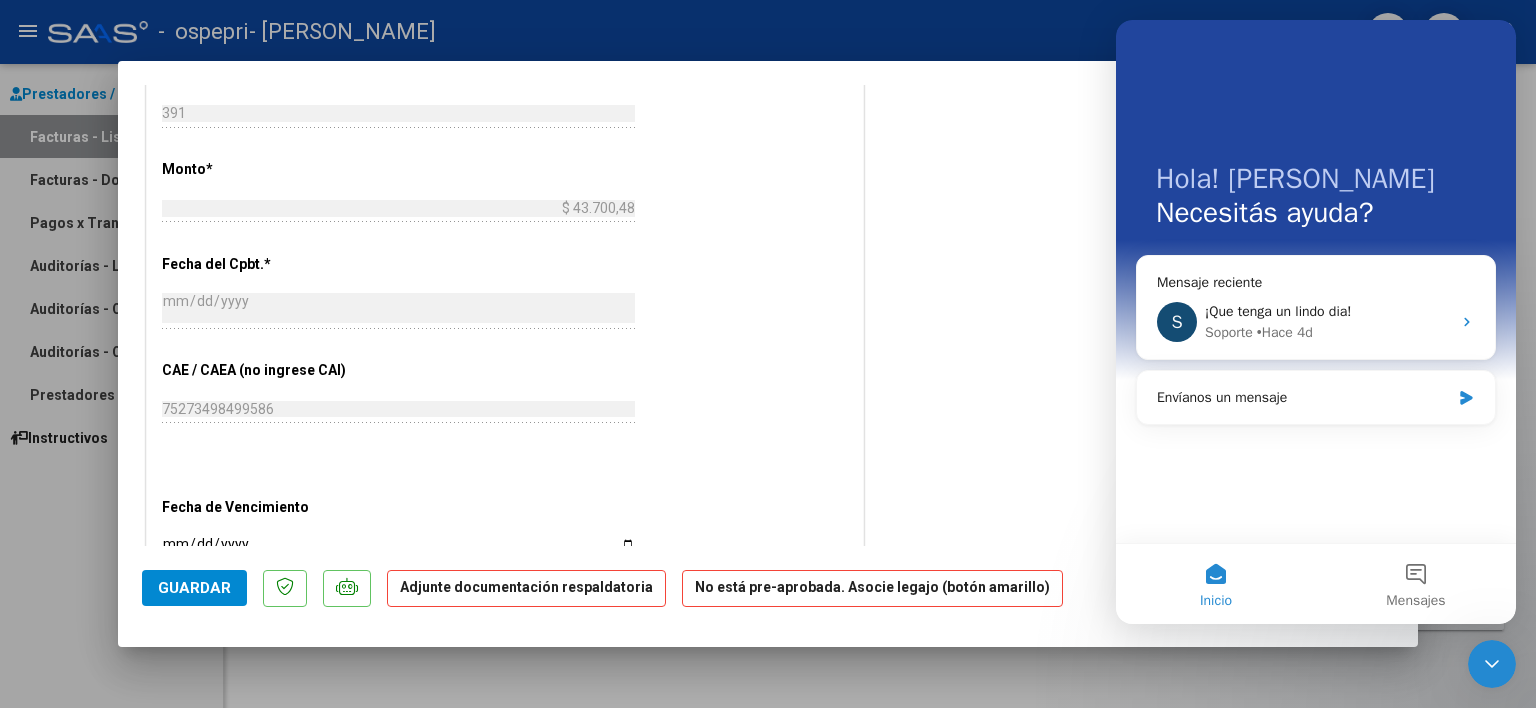 click on "COMENTARIOS Comentarios del Prestador / Gerenciador:  PREAPROBACIÓN PARA INTEGRACION add Asociar Legajo  DOCUMENTACIÓN RESPALDATORIA  Agregar Documento ID Documento Usuario Subido Acción No data to display  0 total   1" at bounding box center [1131, 24] 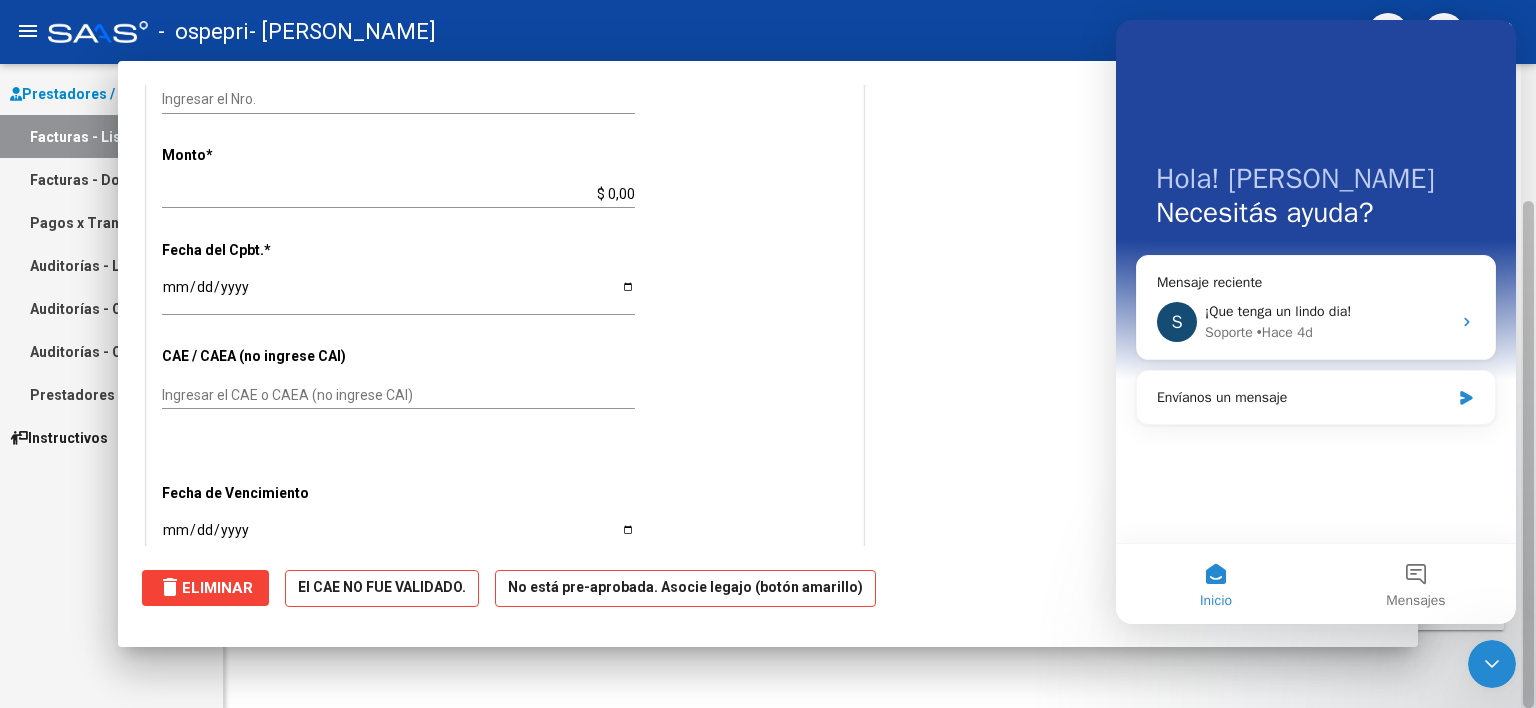 scroll, scrollTop: 0, scrollLeft: 0, axis: both 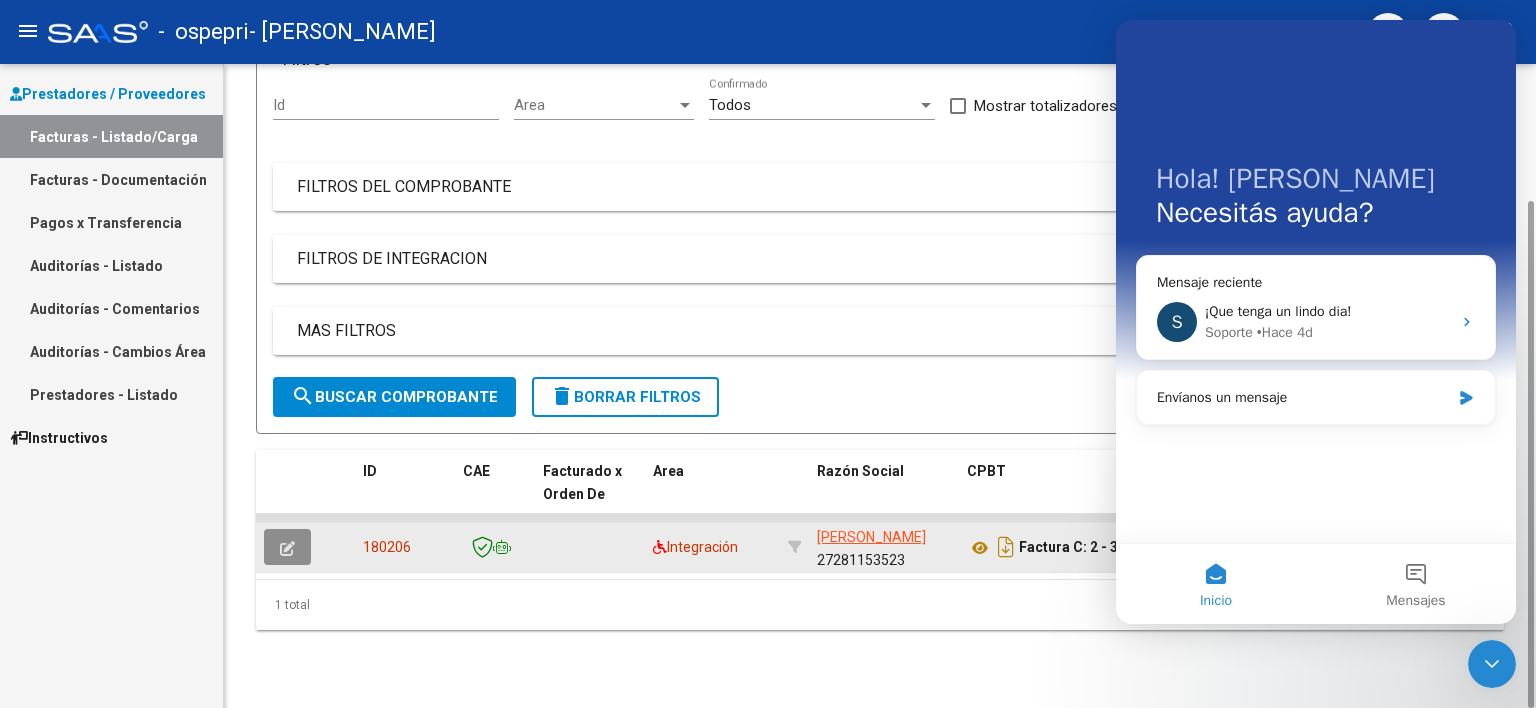 click 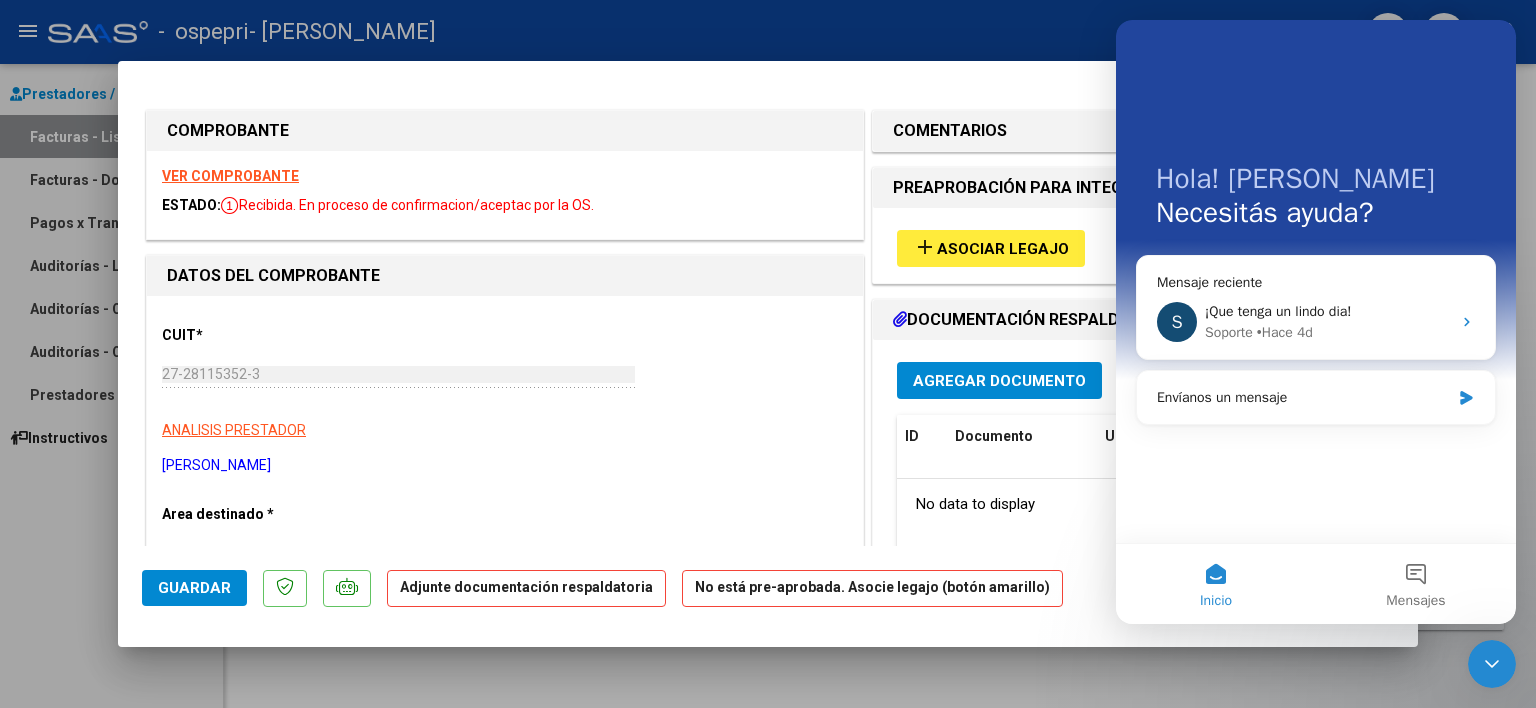 click 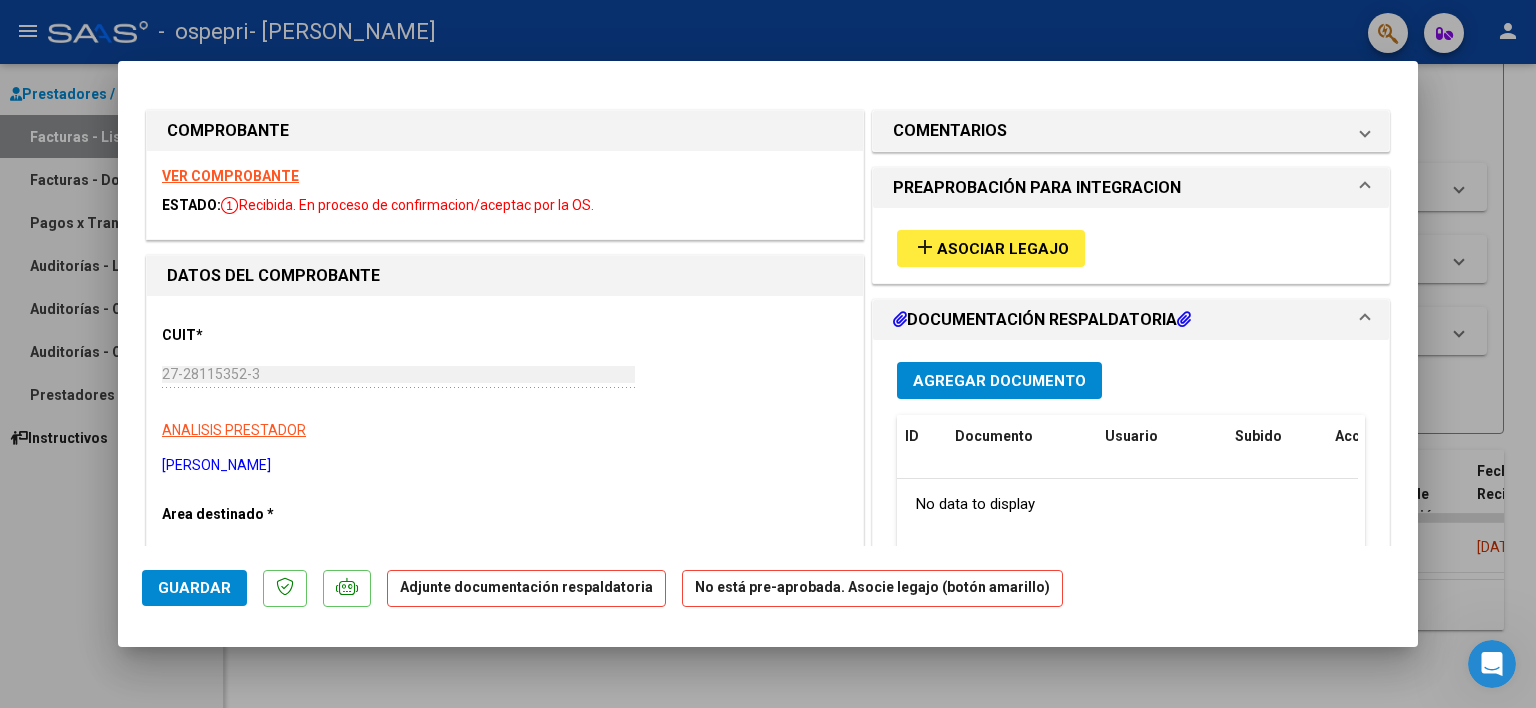 scroll, scrollTop: 0, scrollLeft: 0, axis: both 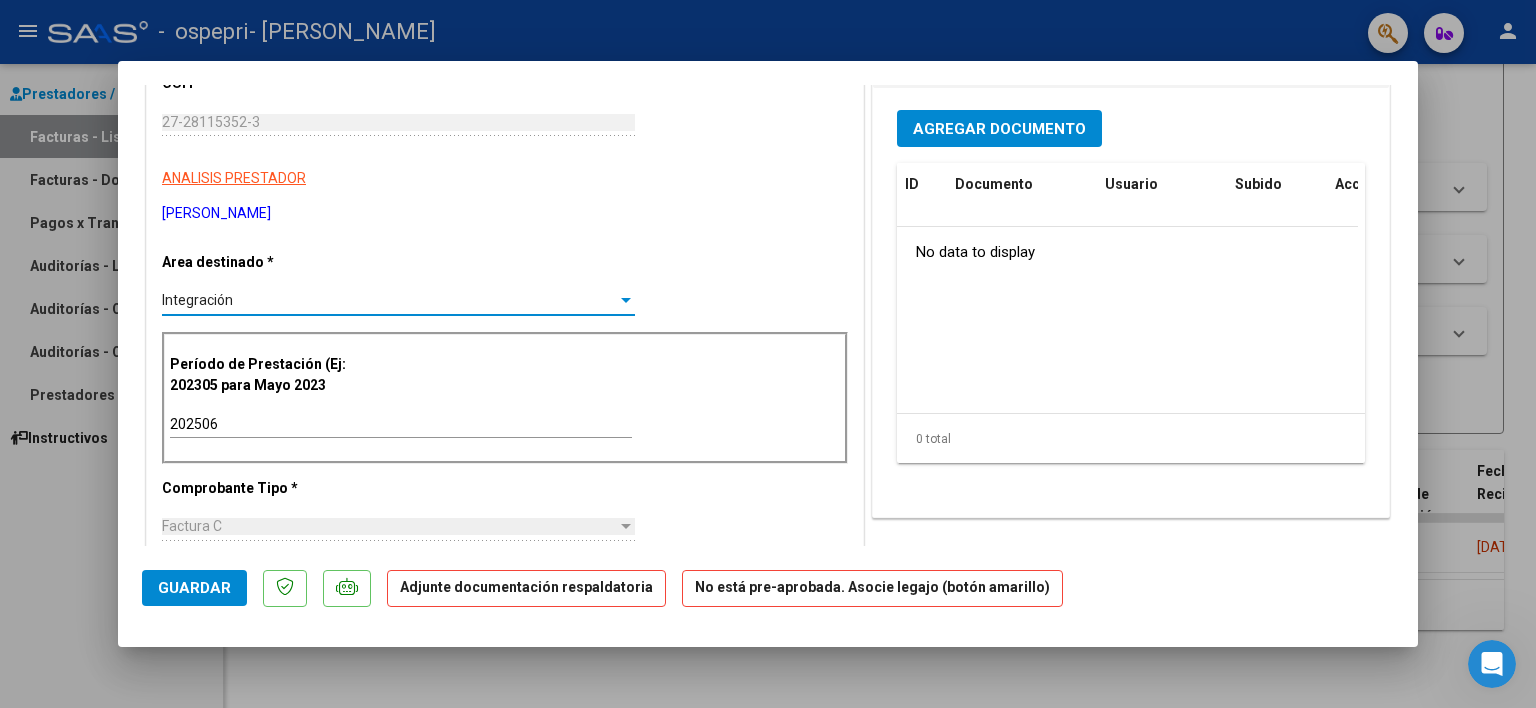 click at bounding box center (626, 301) 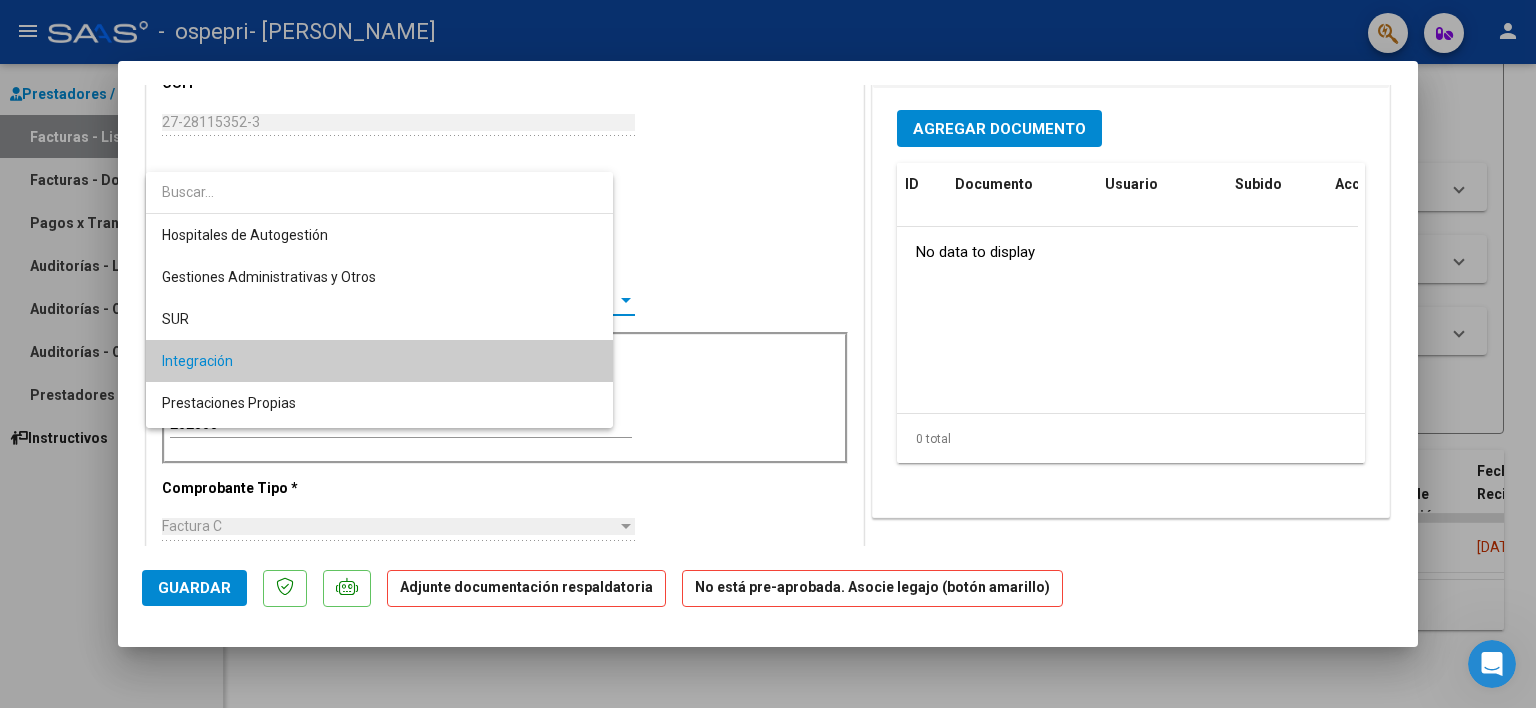 scroll, scrollTop: 61, scrollLeft: 0, axis: vertical 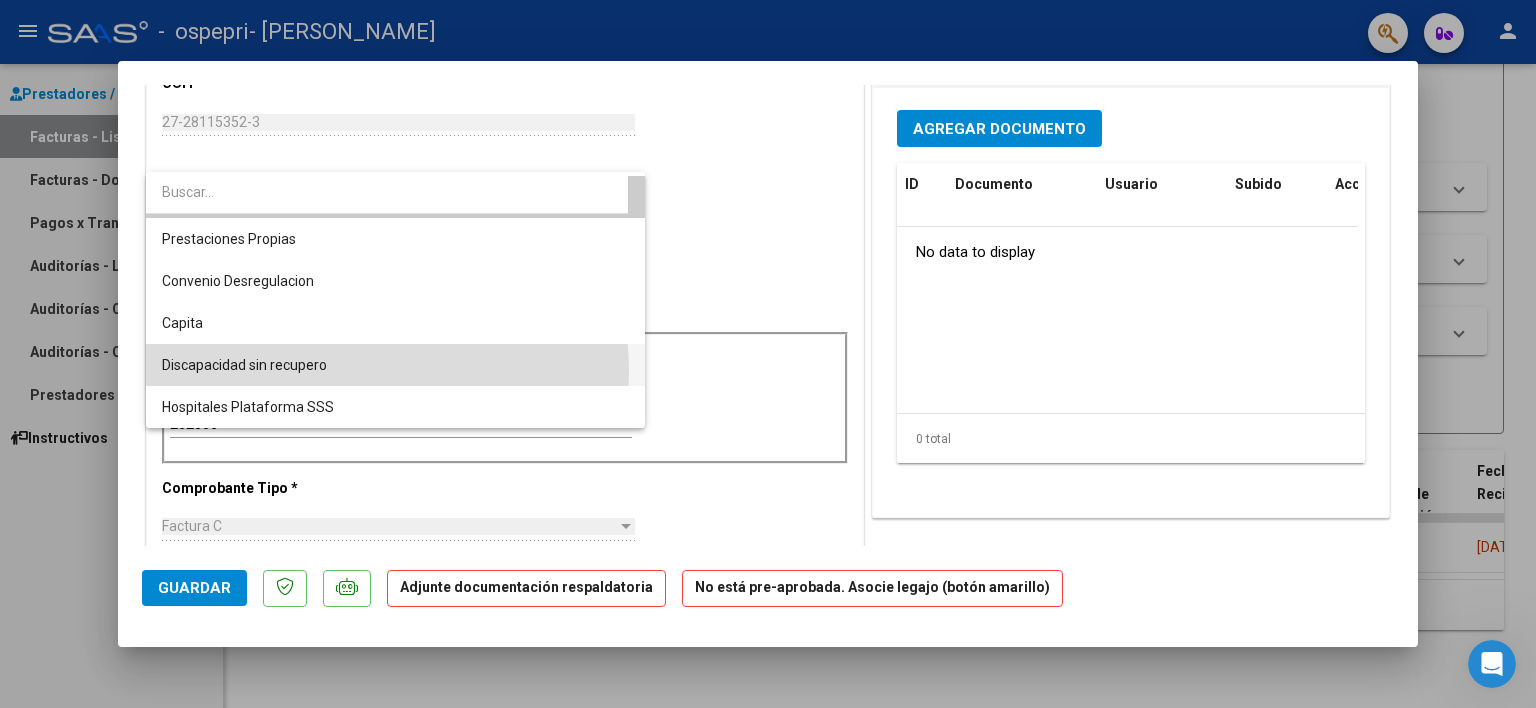 click on "Discapacidad sin recupero" at bounding box center [395, 365] 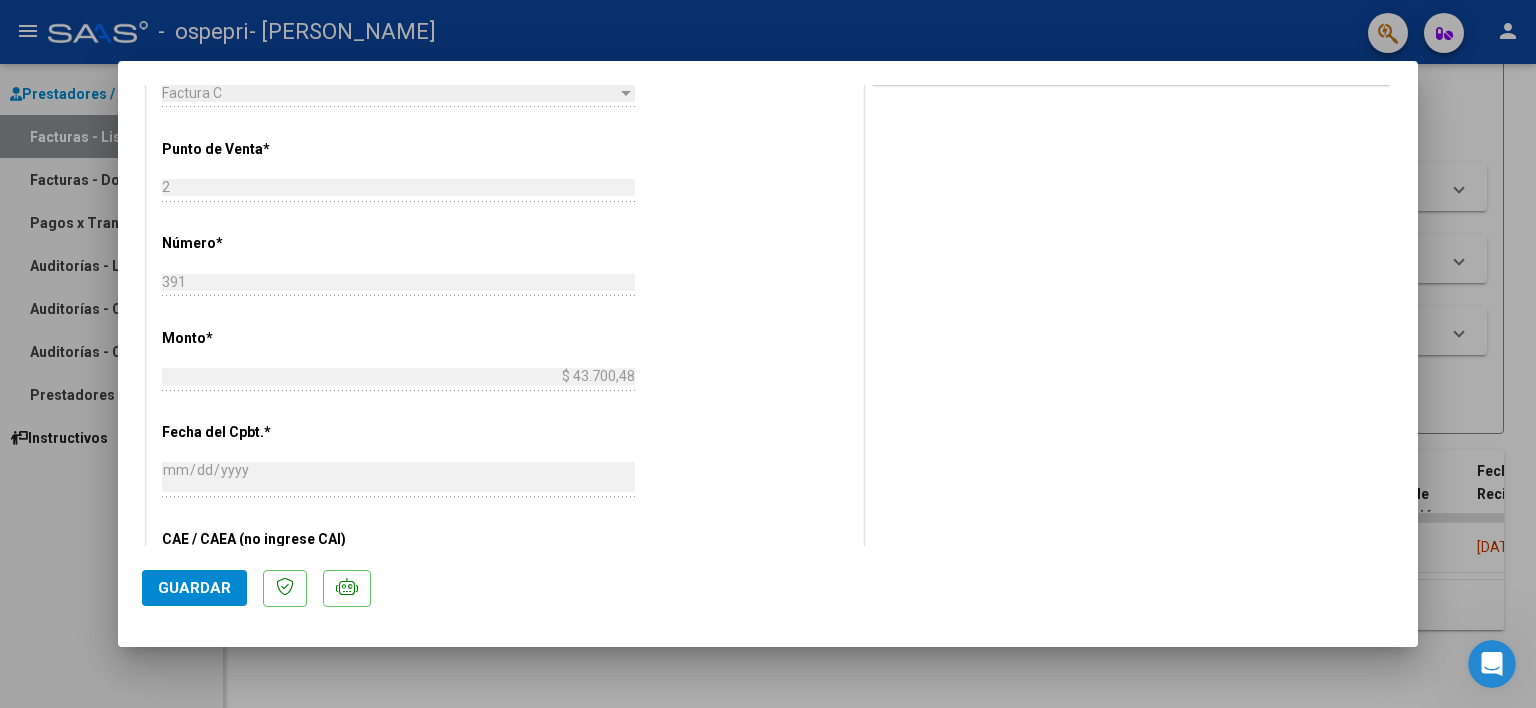 scroll, scrollTop: 605, scrollLeft: 0, axis: vertical 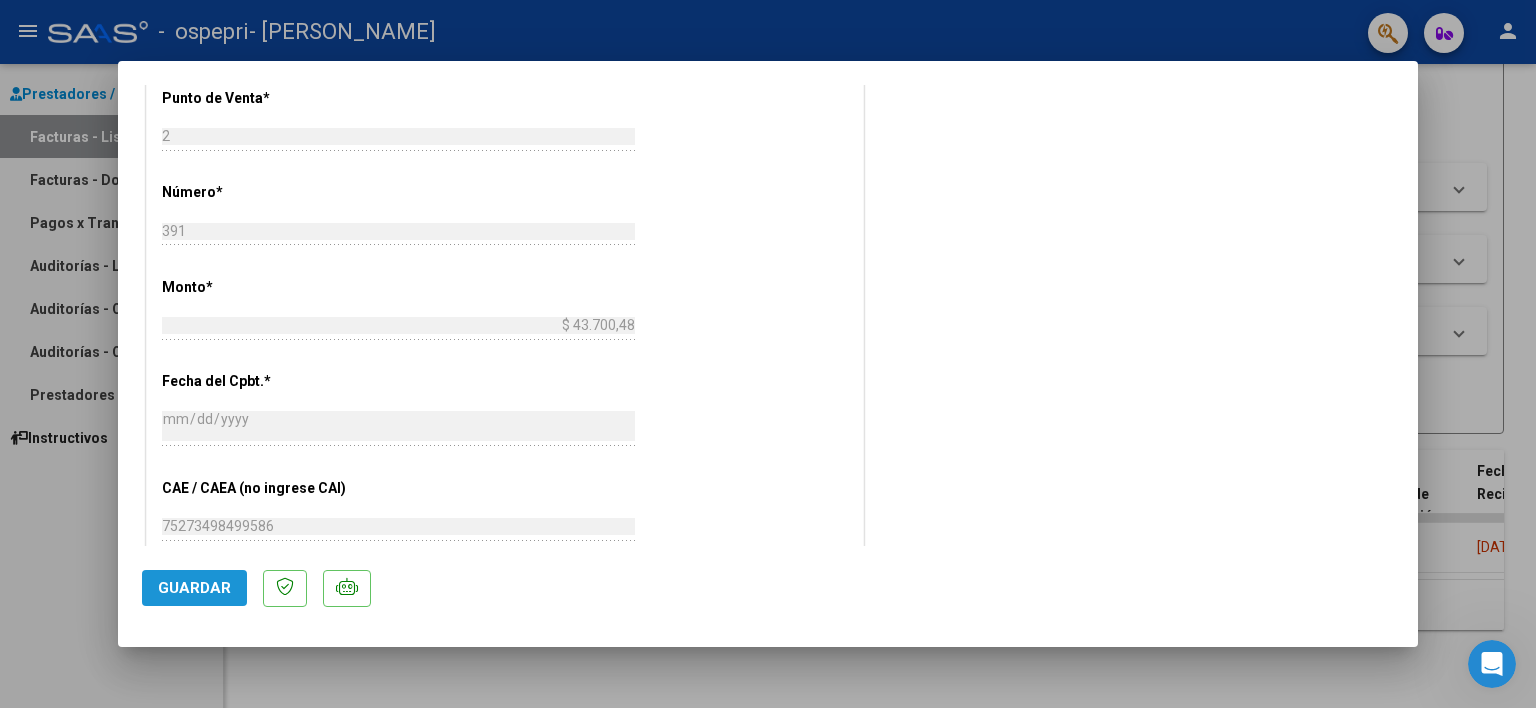 click on "Guardar" 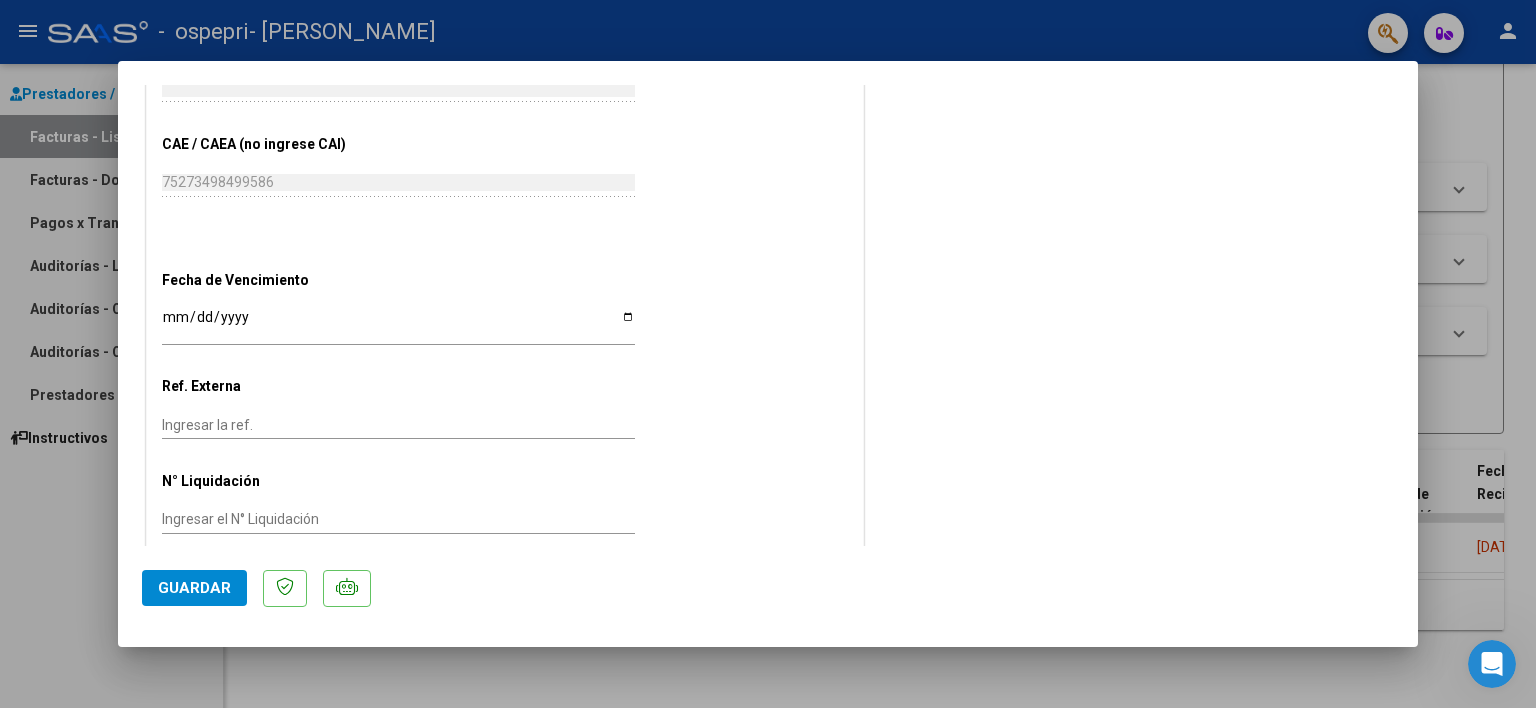 scroll, scrollTop: 950, scrollLeft: 0, axis: vertical 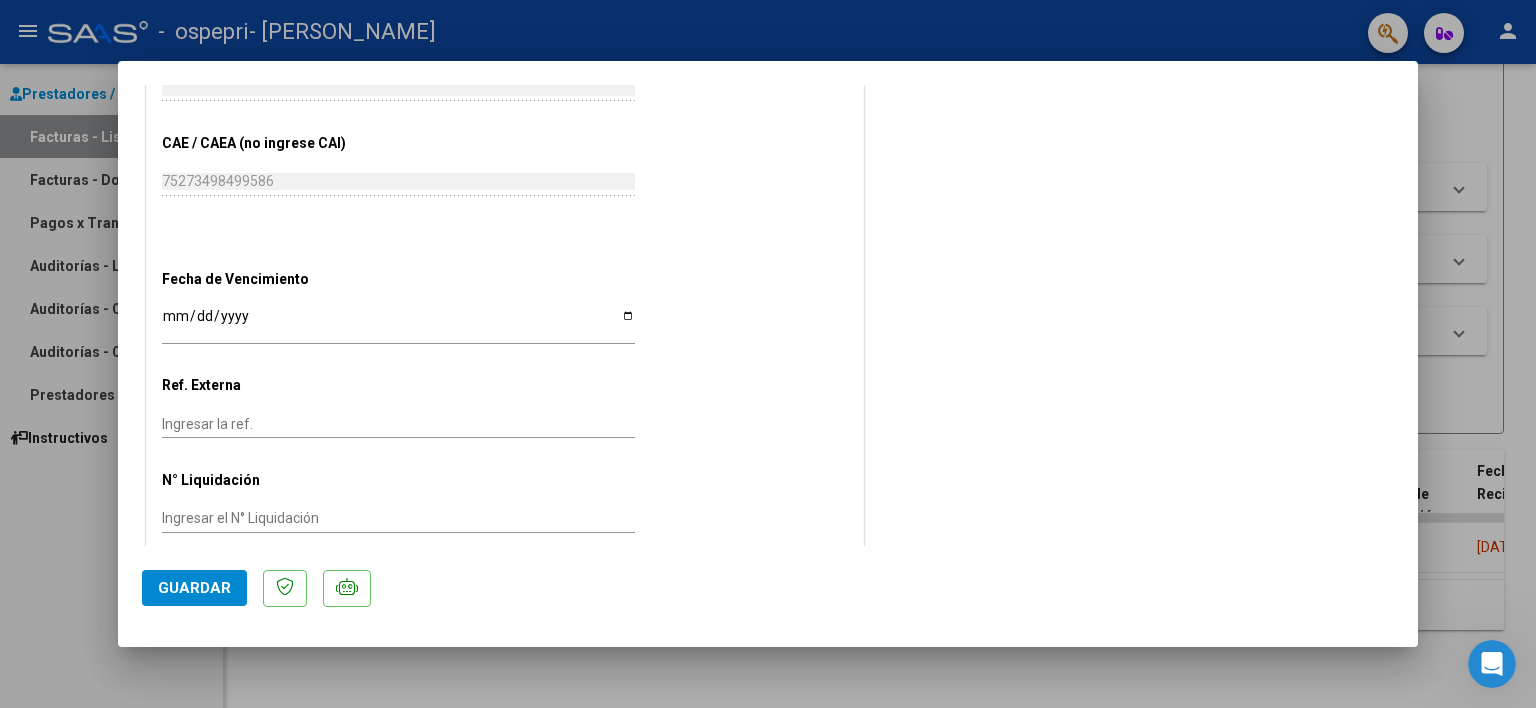 click at bounding box center [768, 354] 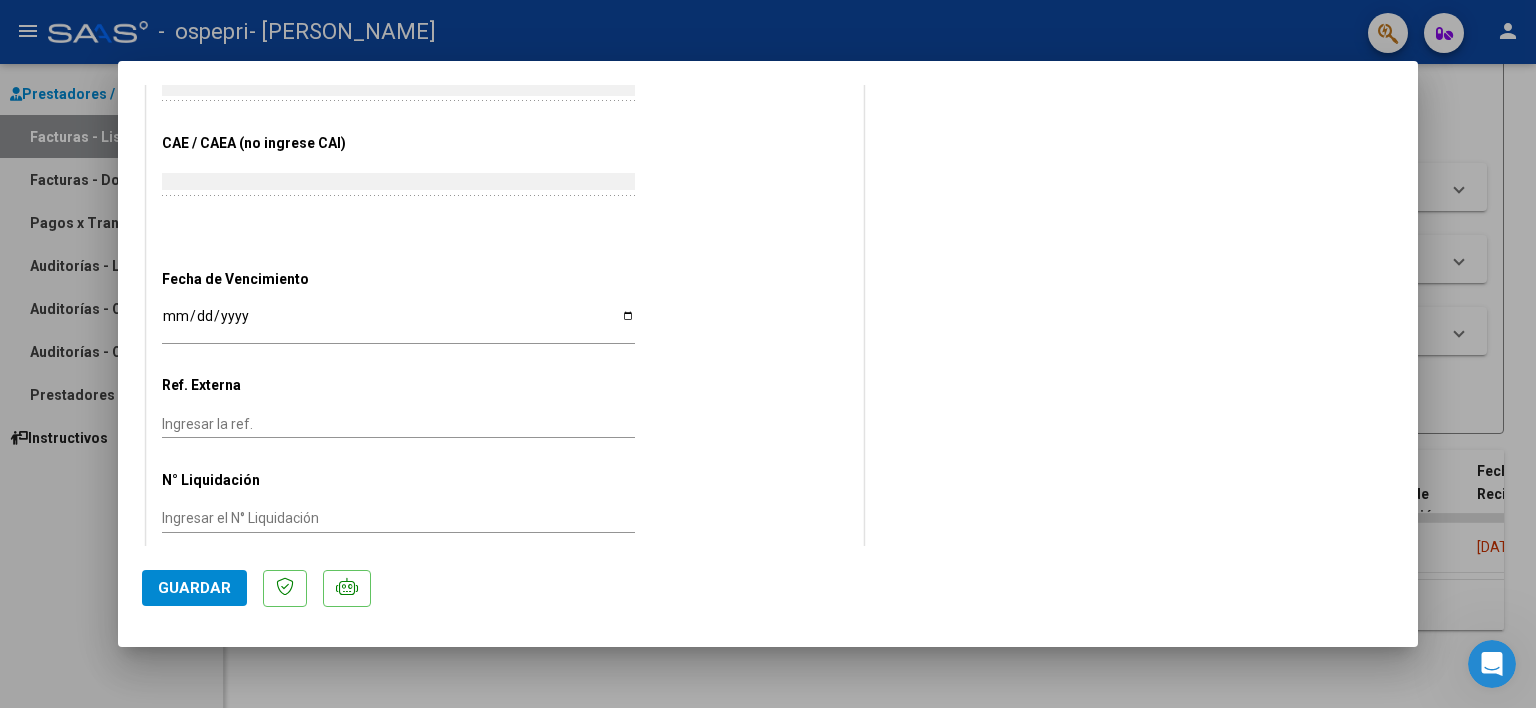 scroll, scrollTop: 0, scrollLeft: 0, axis: both 